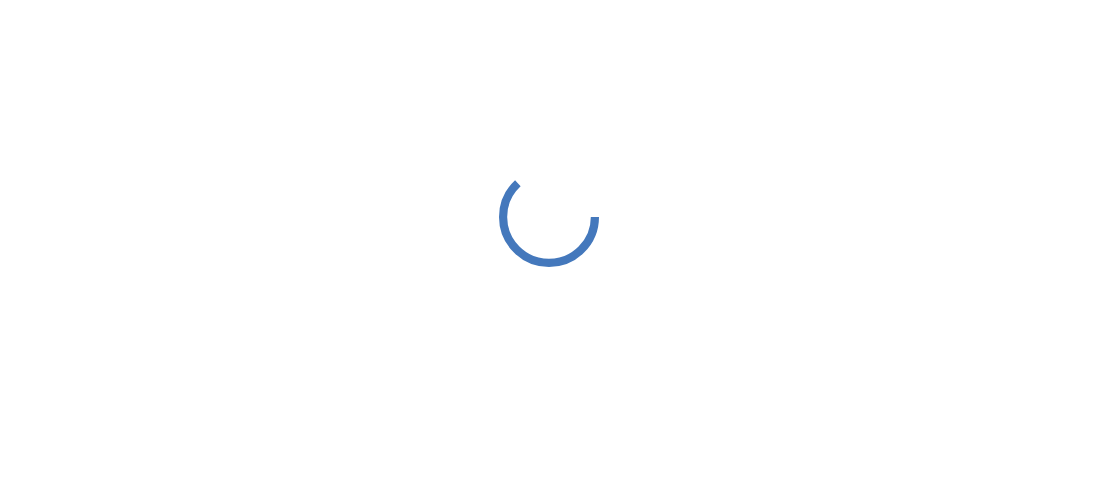 scroll, scrollTop: 0, scrollLeft: 0, axis: both 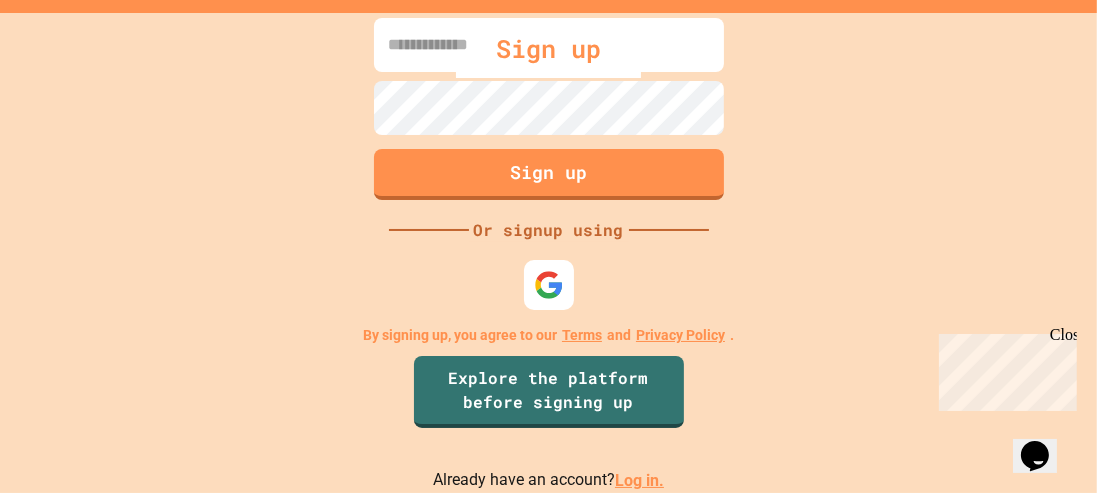 click on "Sign up" at bounding box center (548, 49) 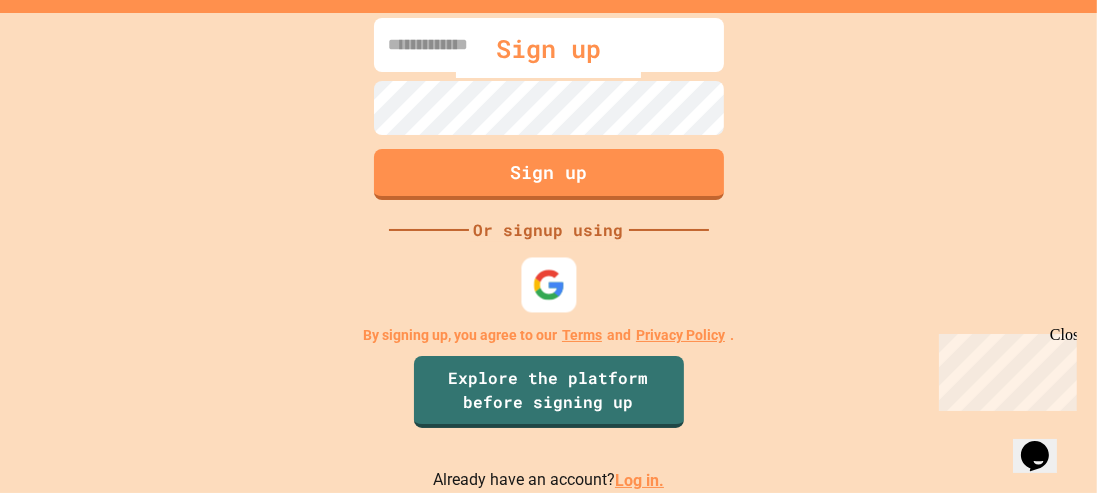 click at bounding box center [548, 285] 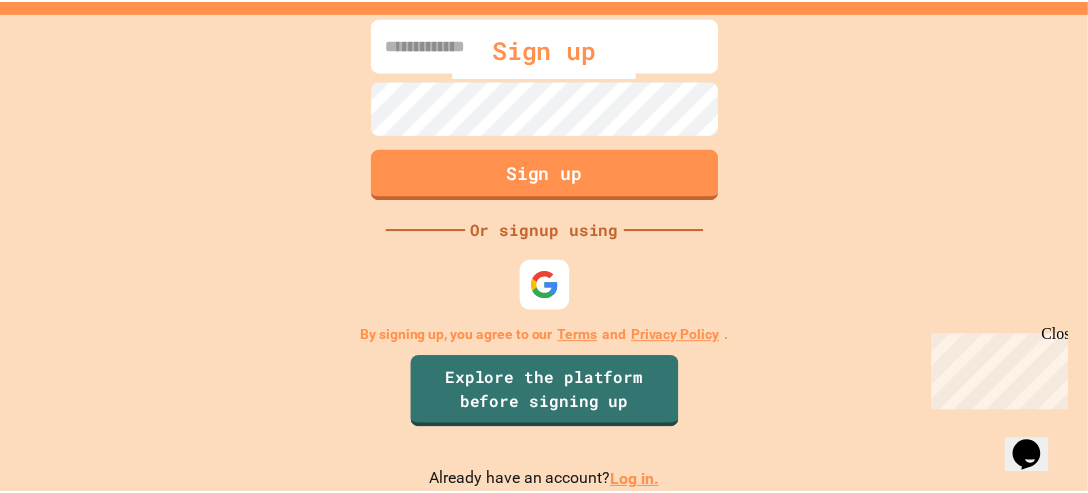 scroll, scrollTop: 0, scrollLeft: 0, axis: both 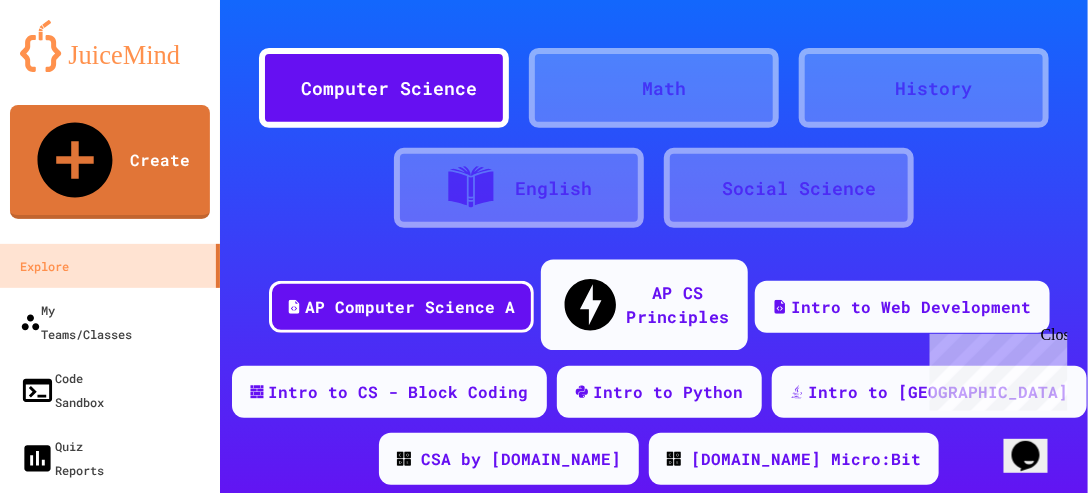 click on "AP CS Principles" at bounding box center (677, 304) 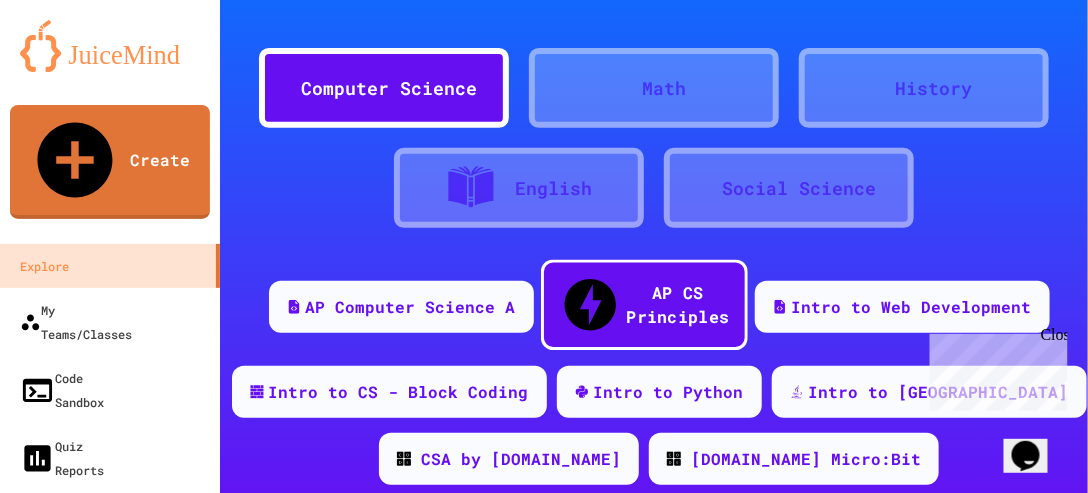 click on "AP CS Principles" at bounding box center (677, 304) 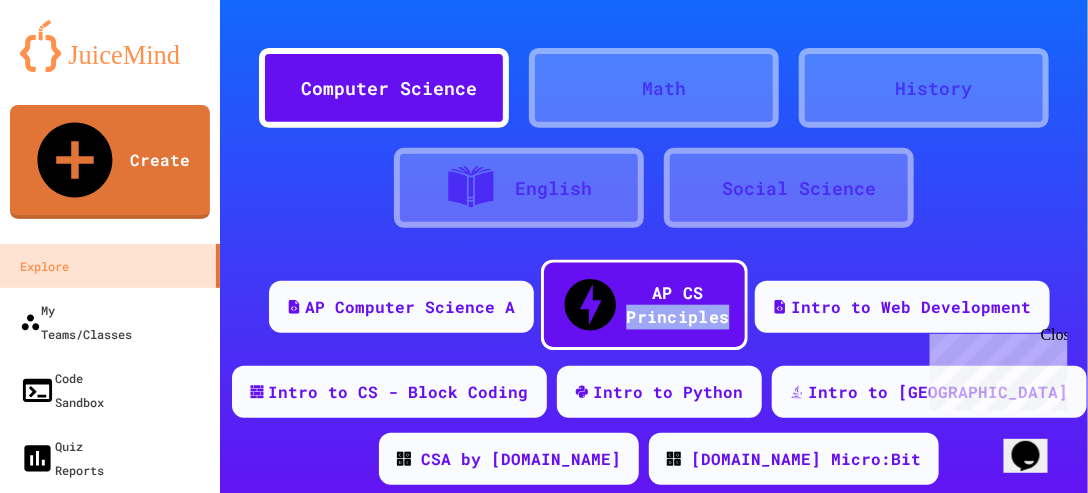 click on "AP CS Principles" at bounding box center (677, 304) 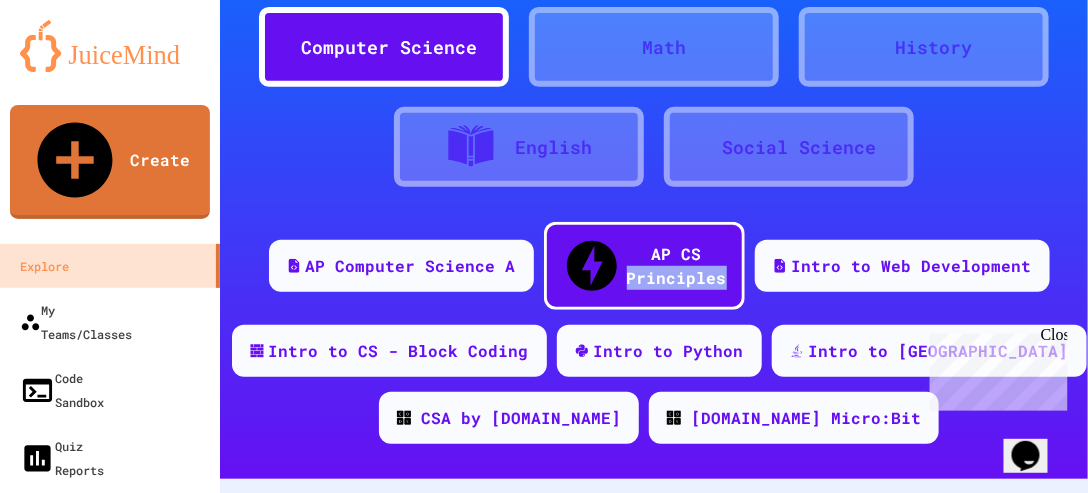 scroll, scrollTop: 223, scrollLeft: 0, axis: vertical 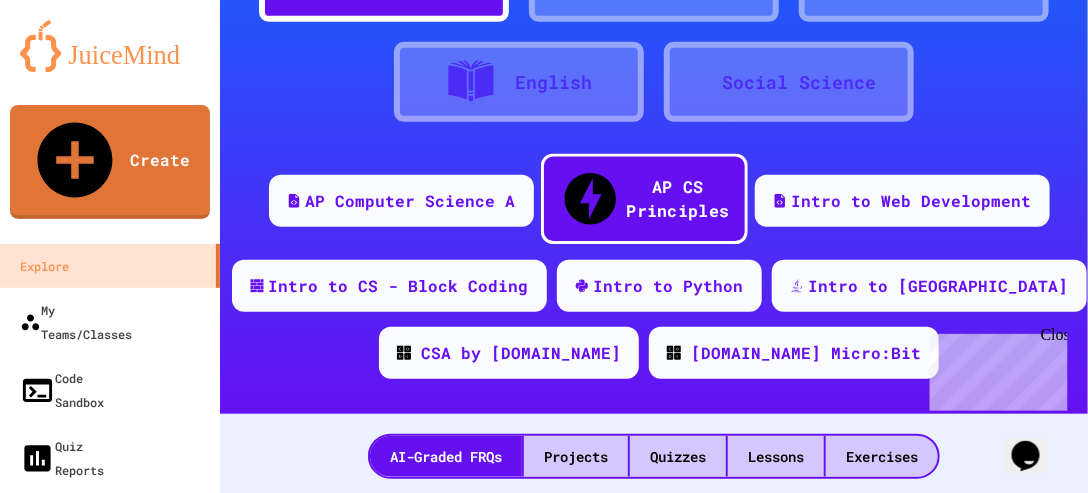 click on "AP CS Principles" at bounding box center (643, 199) 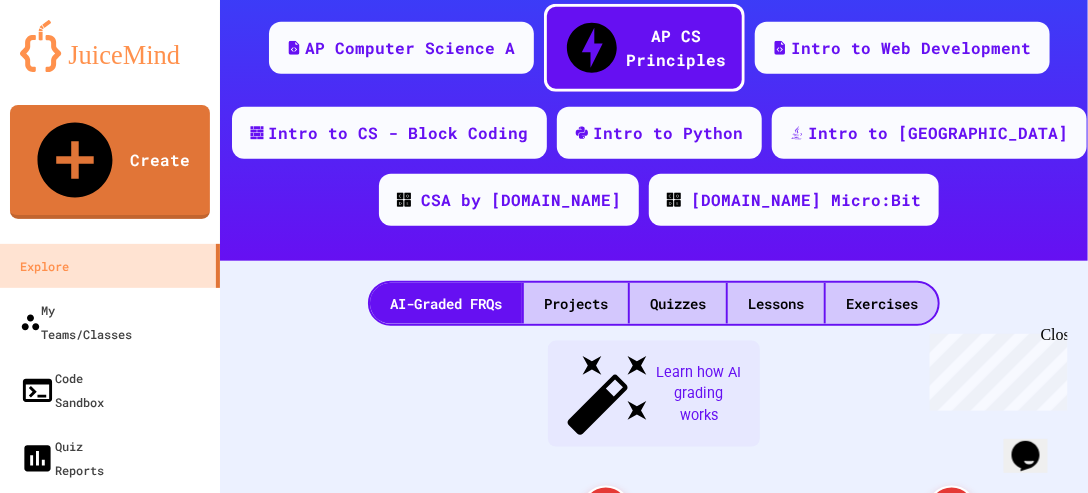scroll, scrollTop: 377, scrollLeft: 0, axis: vertical 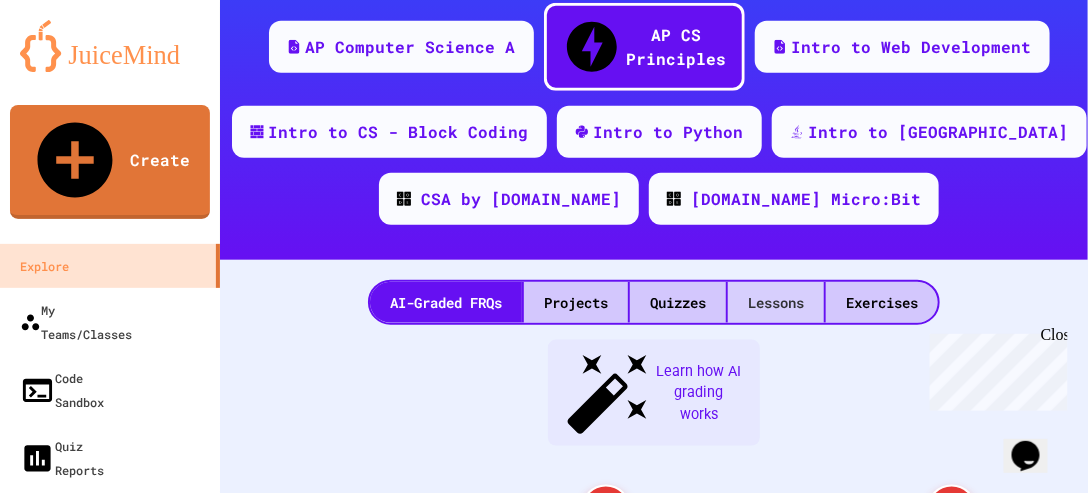 click on "Lessons" at bounding box center [776, 302] 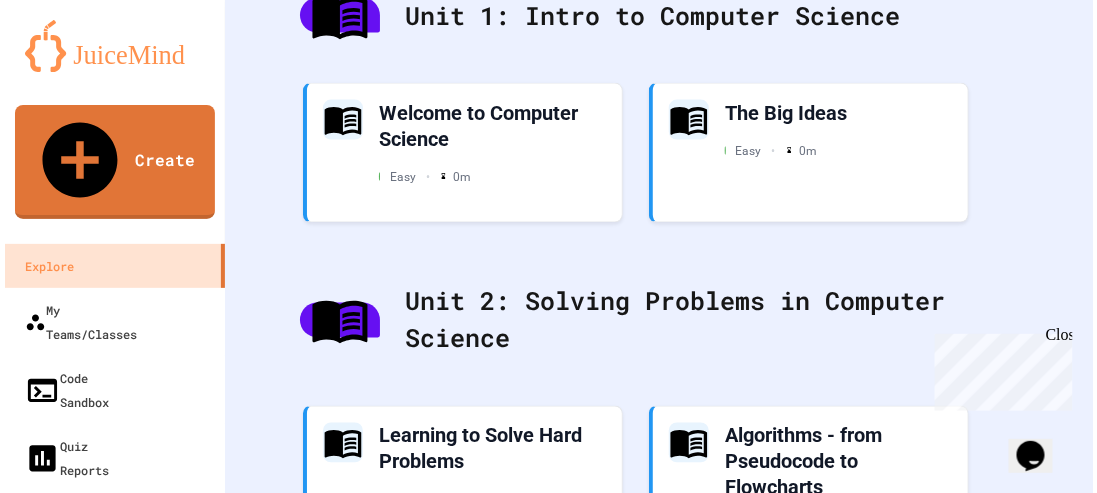 scroll, scrollTop: 754, scrollLeft: 0, axis: vertical 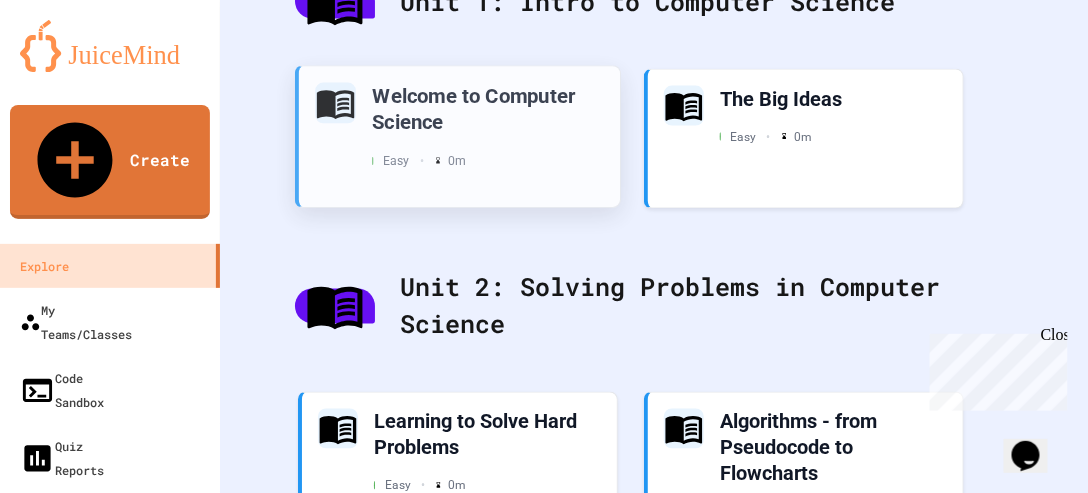 click on "Welcome to Computer Science" at bounding box center (488, 108) 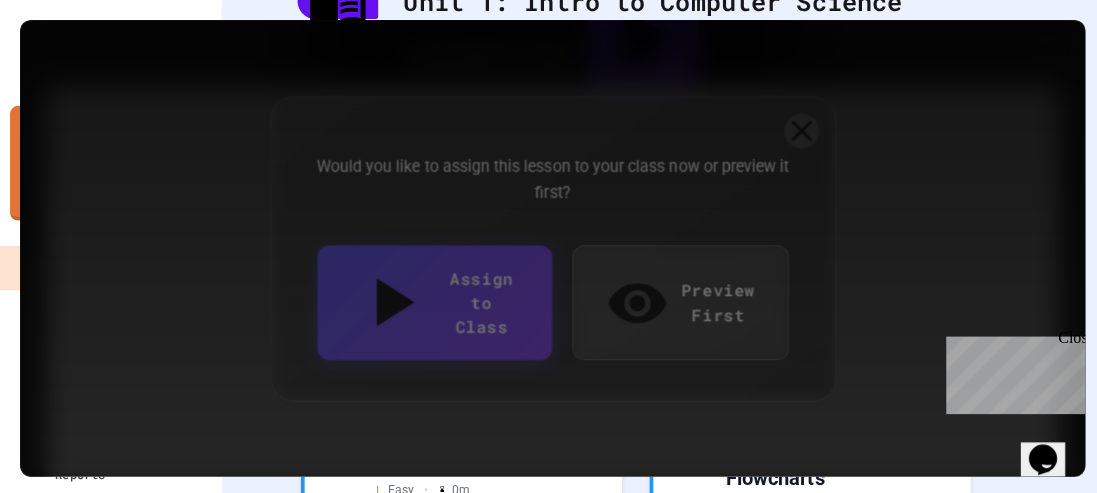 scroll, scrollTop: 854, scrollLeft: 0, axis: vertical 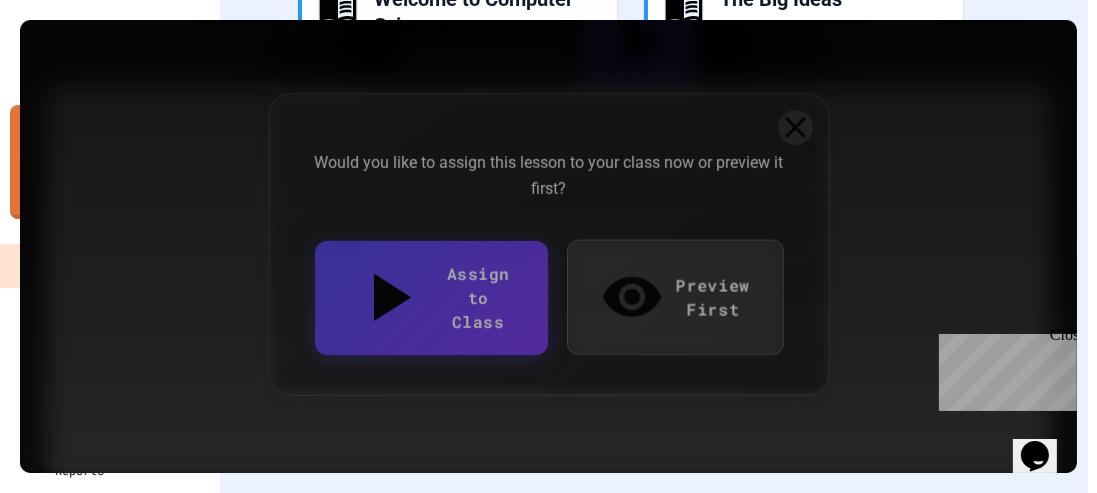 click on "Preview First" at bounding box center (675, 297) 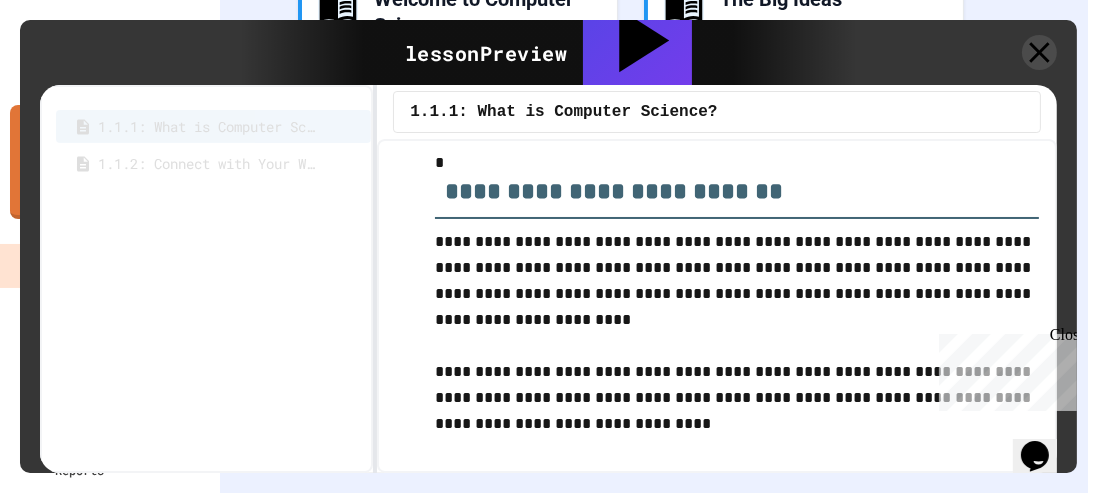 scroll, scrollTop: 3386, scrollLeft: 0, axis: vertical 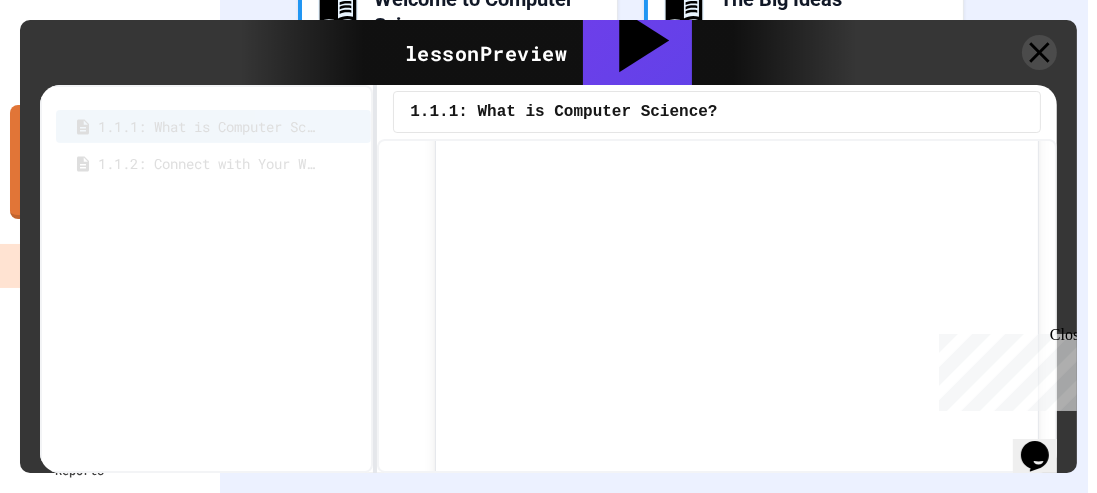 click on "Close" at bounding box center (1061, 337) 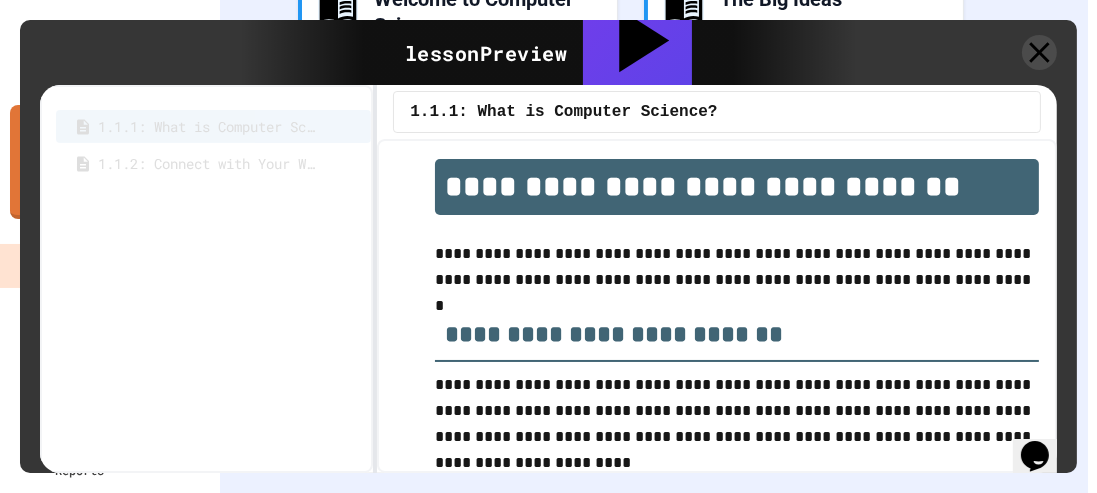scroll, scrollTop: 0, scrollLeft: 0, axis: both 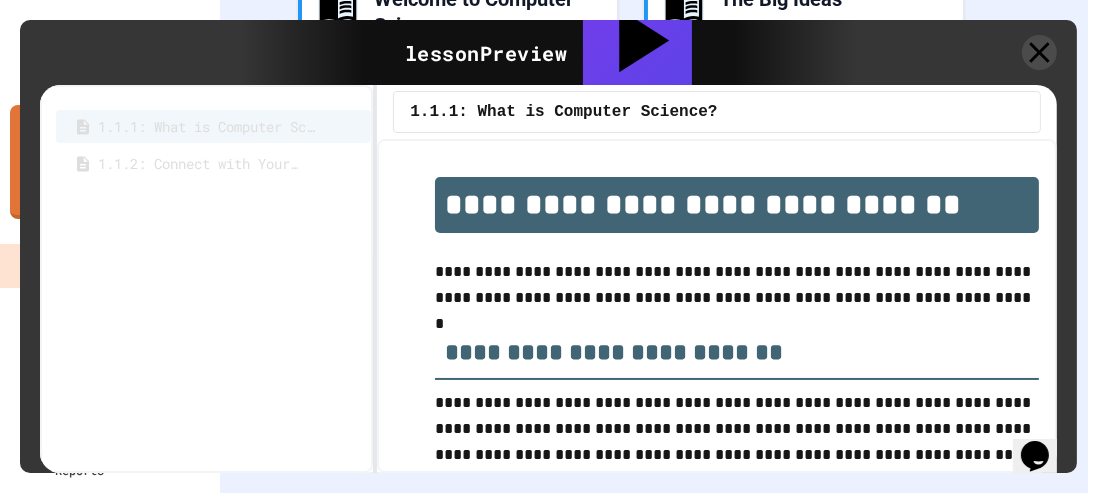 click on "1.1.2: Connect with Your World" at bounding box center (198, 163) 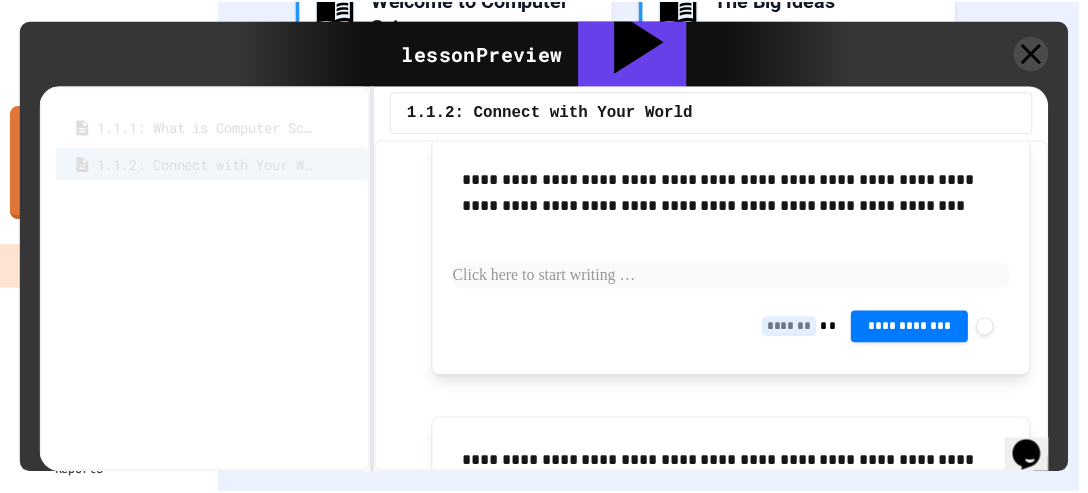 scroll, scrollTop: 0, scrollLeft: 0, axis: both 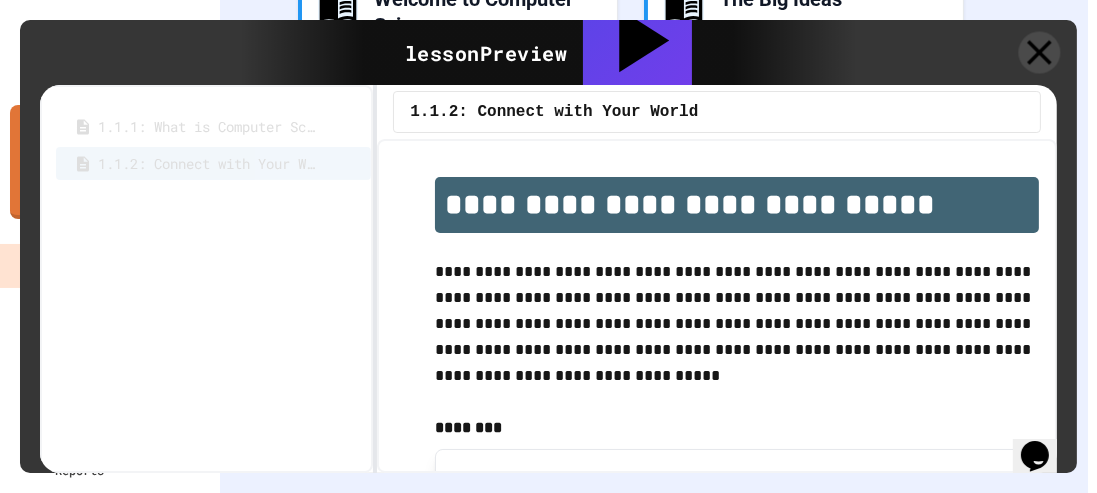 click 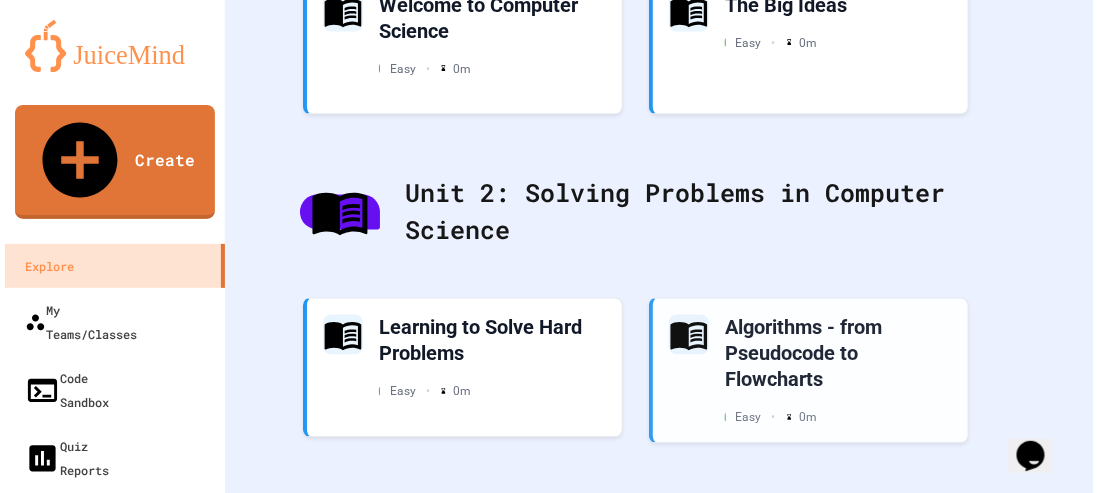 scroll, scrollTop: 858, scrollLeft: 0, axis: vertical 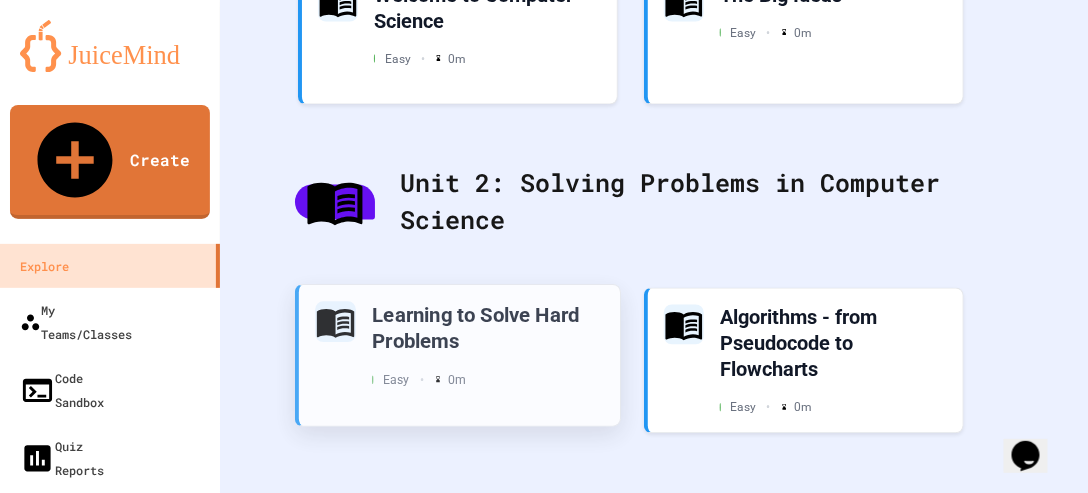 click on "Learning to Solve Hard Problems" at bounding box center (488, 327) 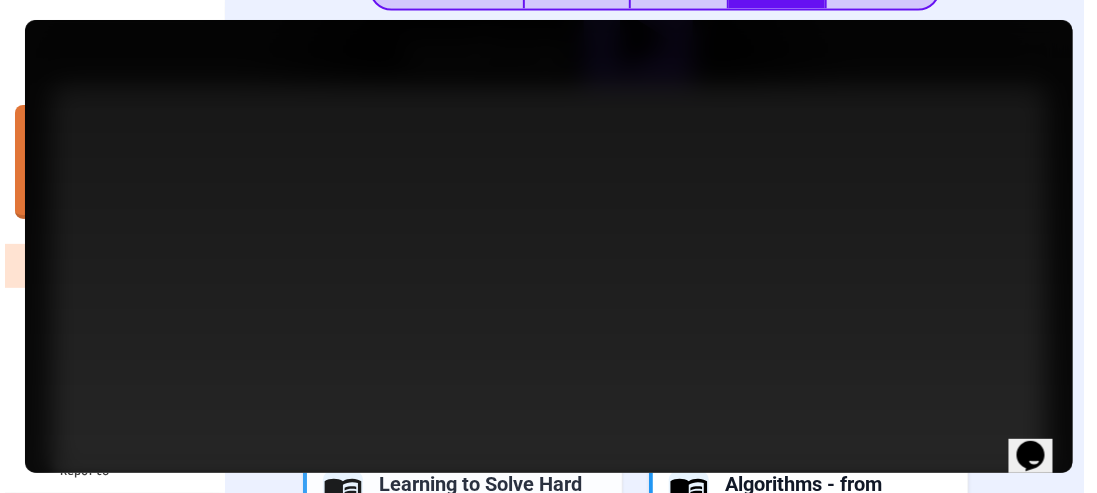 scroll, scrollTop: 958, scrollLeft: 0, axis: vertical 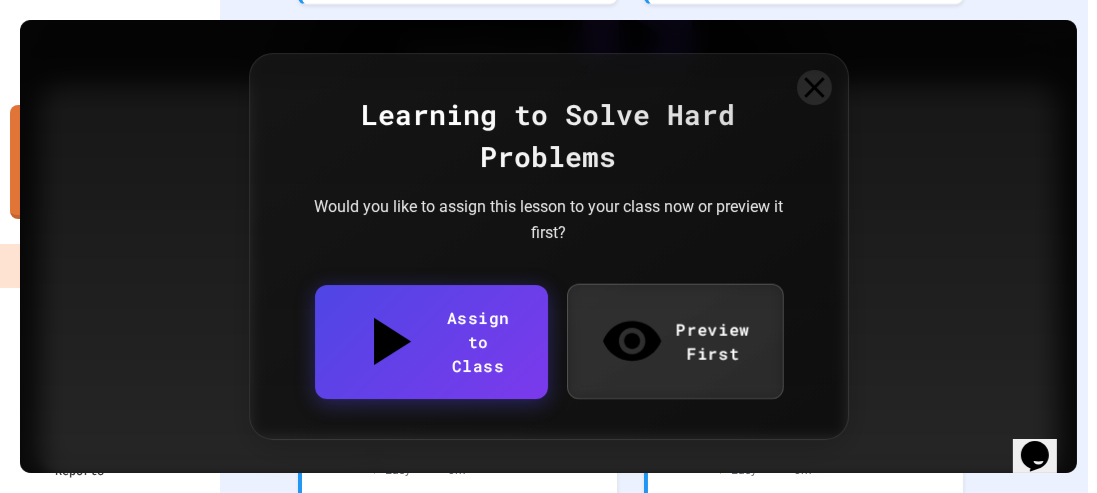click on "Learning to Solve Hard Problems Would you like to assign this lesson to your class now or preview it first? Assign to Class Preview First" at bounding box center (549, 246) 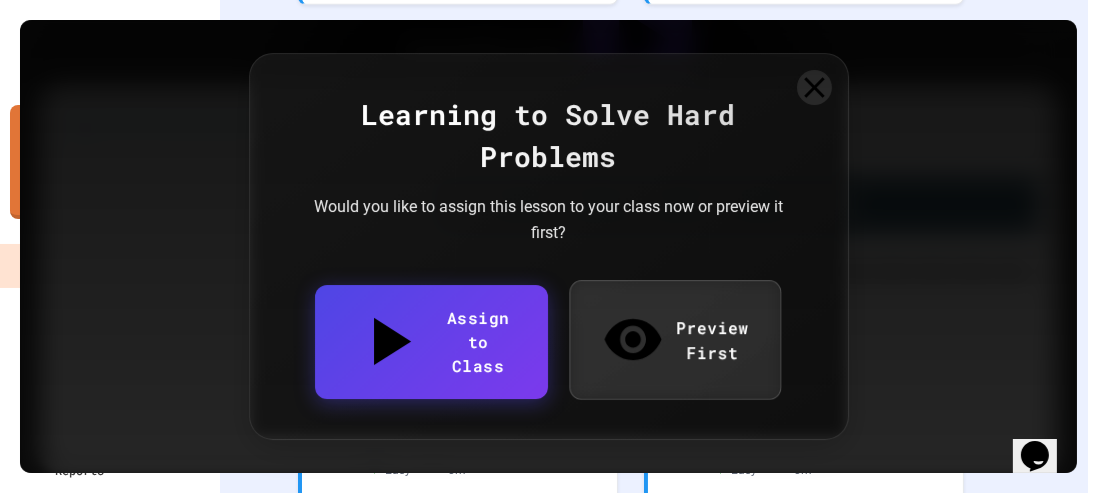 click on "Preview First" at bounding box center [675, 339] 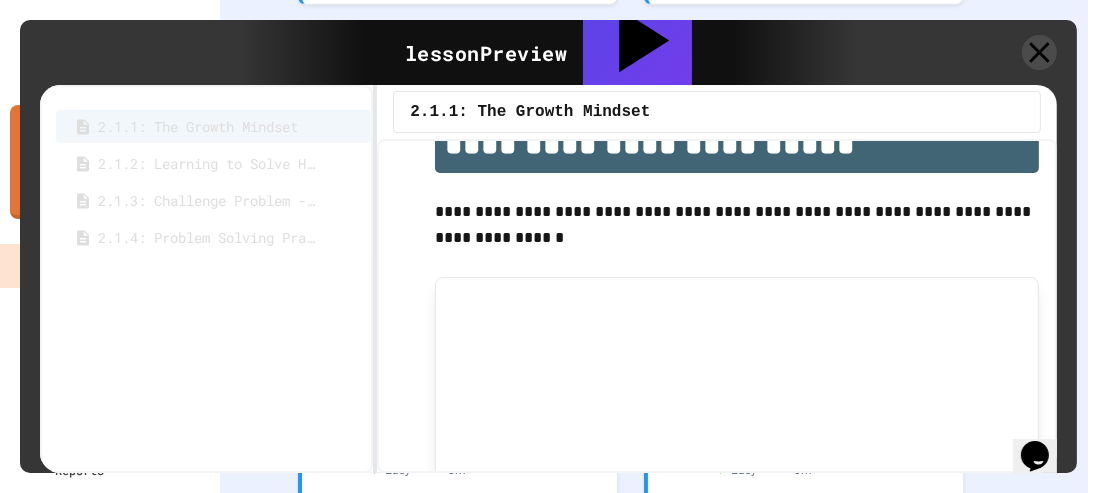 scroll, scrollTop: 0, scrollLeft: 0, axis: both 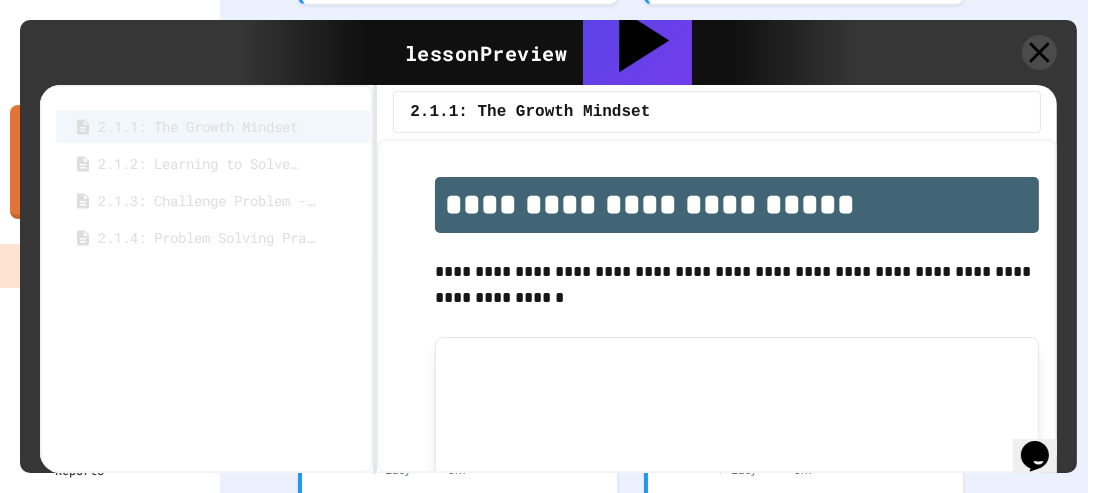click on "2.1.2: Learning to Solve Hard Problems" at bounding box center [198, 163] 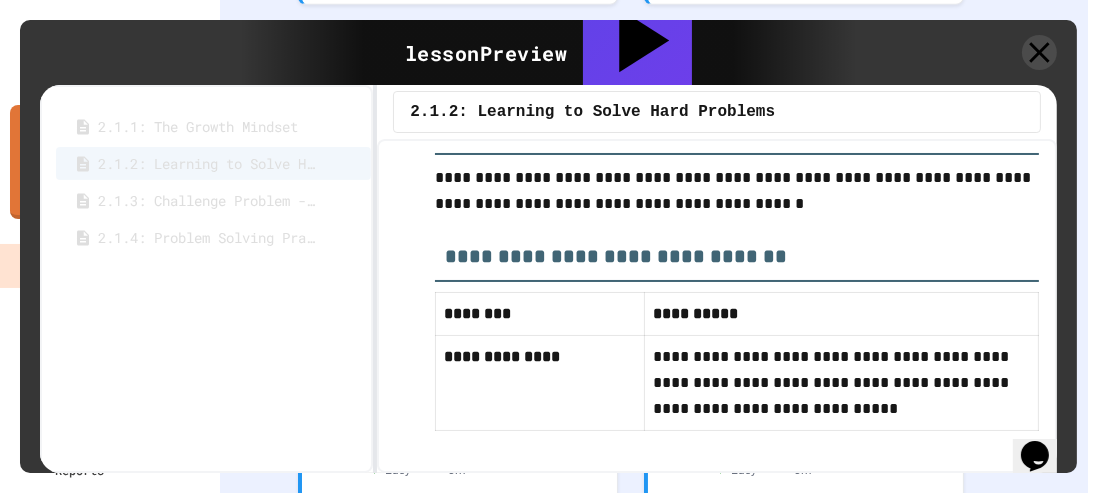 scroll, scrollTop: 3069, scrollLeft: 0, axis: vertical 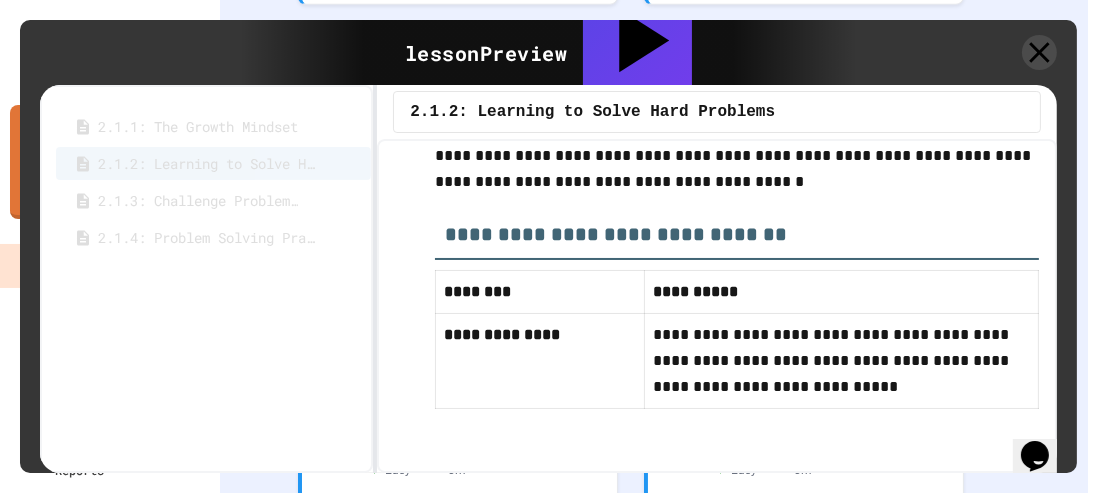click on "2.1.3: Challenge Problem - The Bridge" at bounding box center (198, 200) 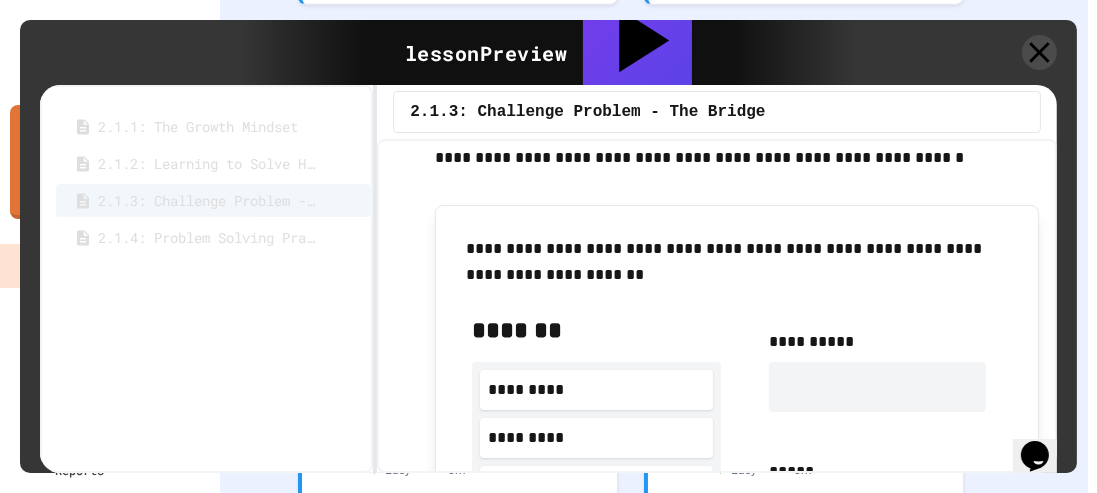 scroll, scrollTop: 1028, scrollLeft: 0, axis: vertical 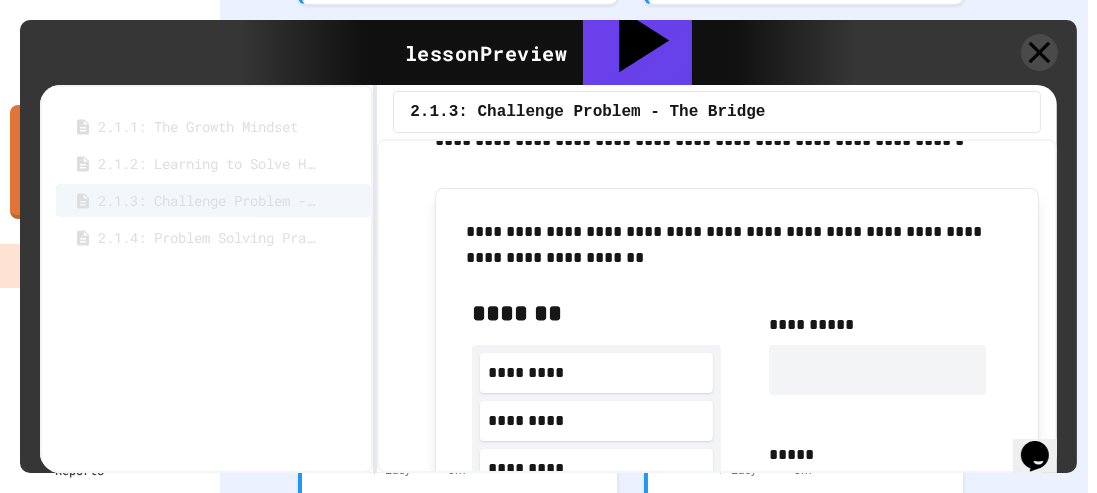 click 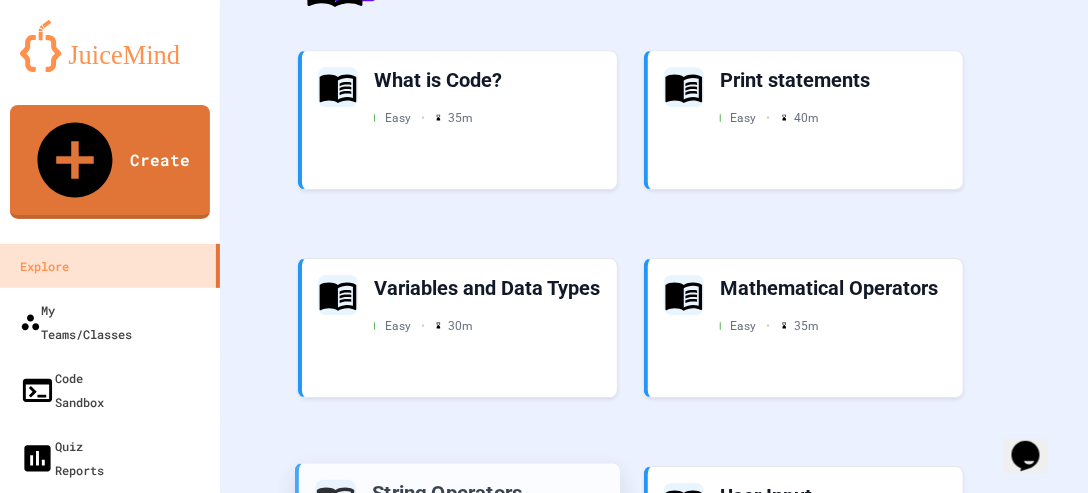 scroll, scrollTop: 1594, scrollLeft: 0, axis: vertical 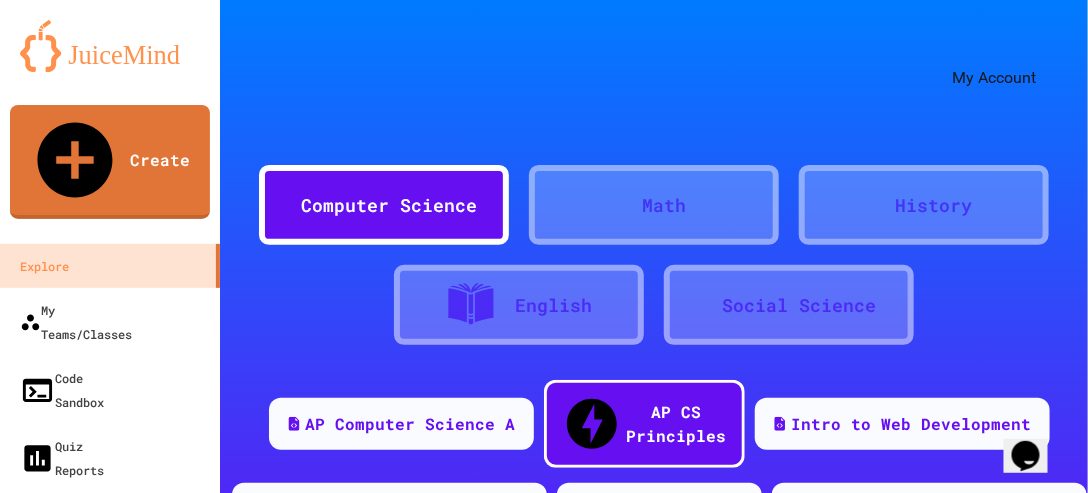 click 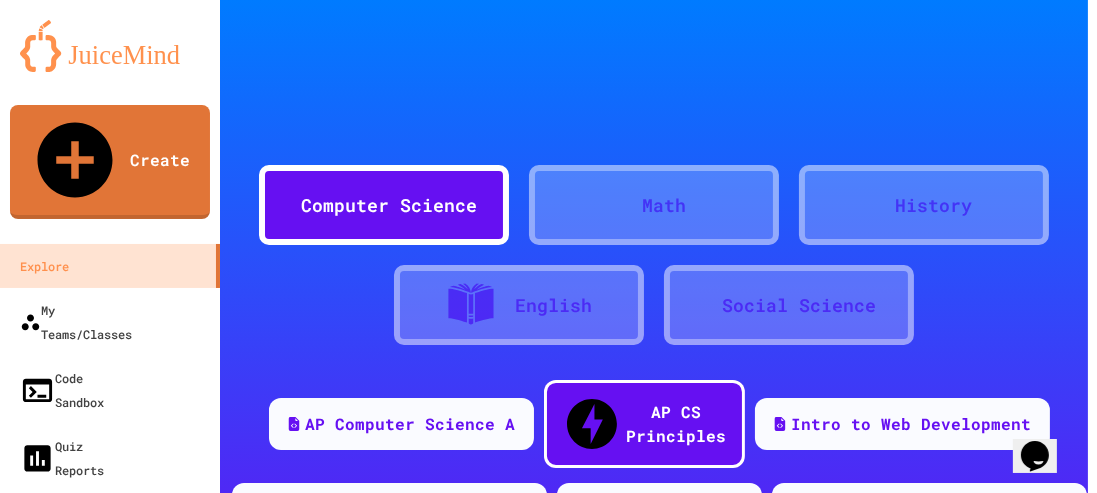 click on "Settings" at bounding box center [554, 1689] 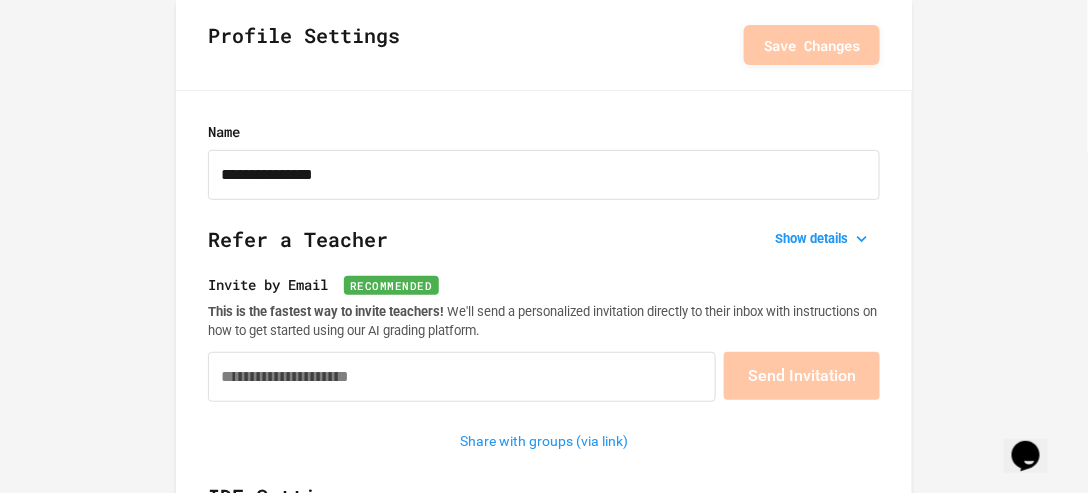 scroll, scrollTop: 0, scrollLeft: 0, axis: both 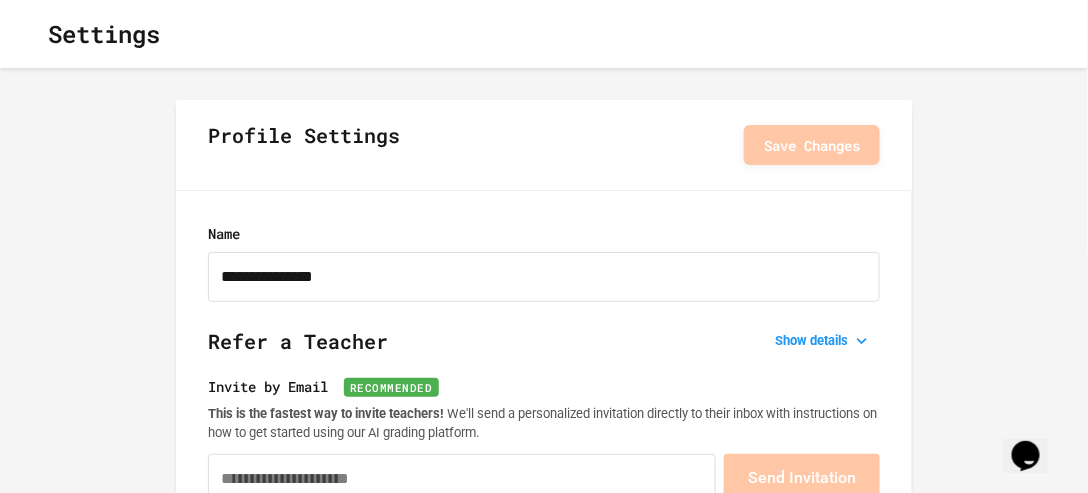 click 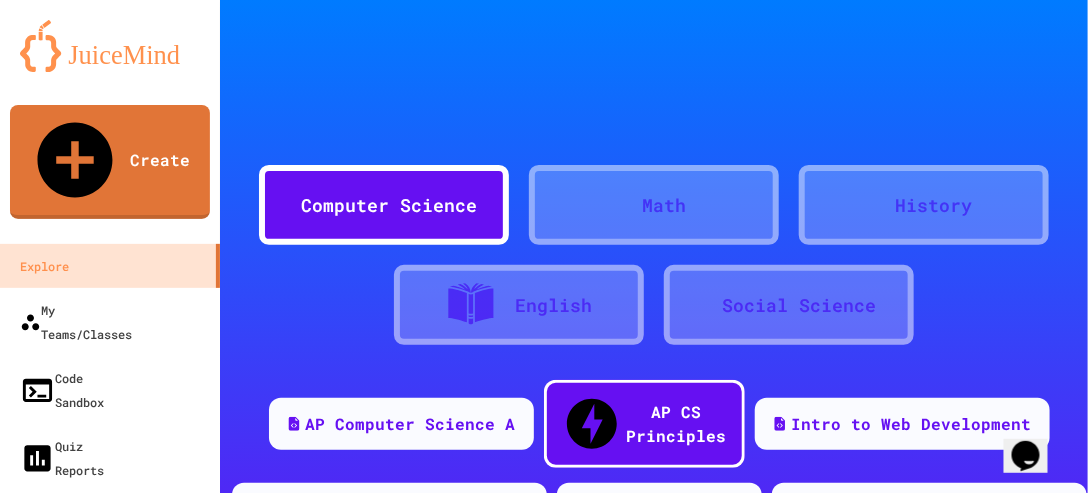 scroll, scrollTop: 98, scrollLeft: 0, axis: vertical 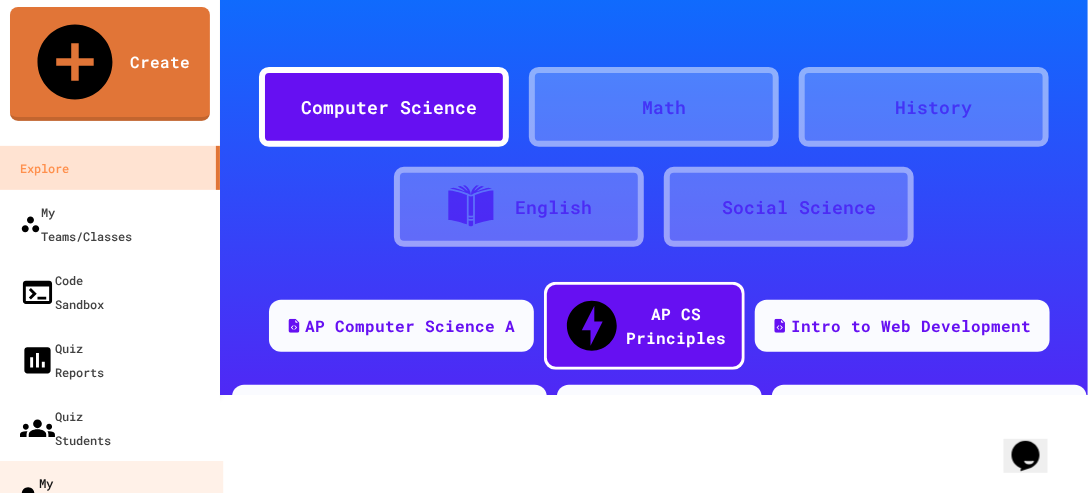 click on "My Quizzes" at bounding box center [53, 495] 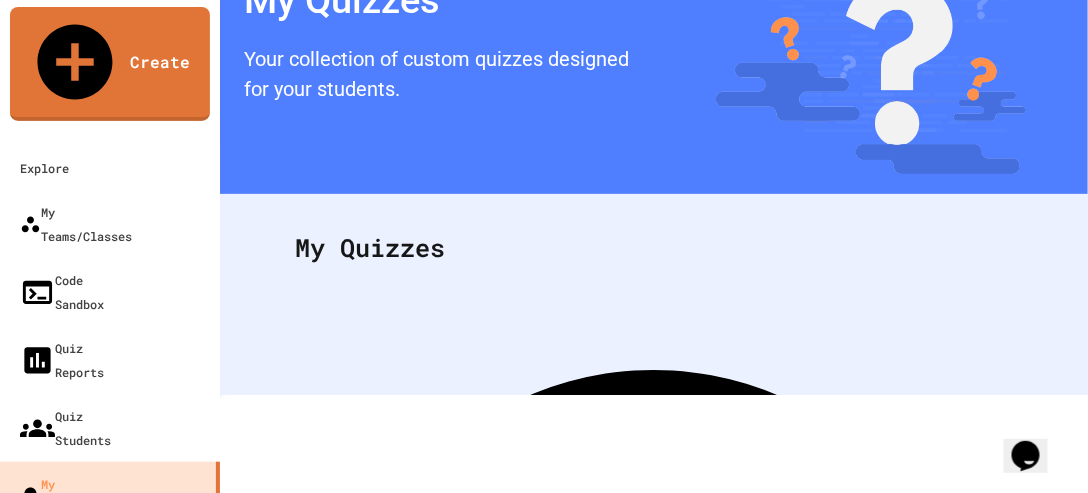 scroll, scrollTop: 0, scrollLeft: 0, axis: both 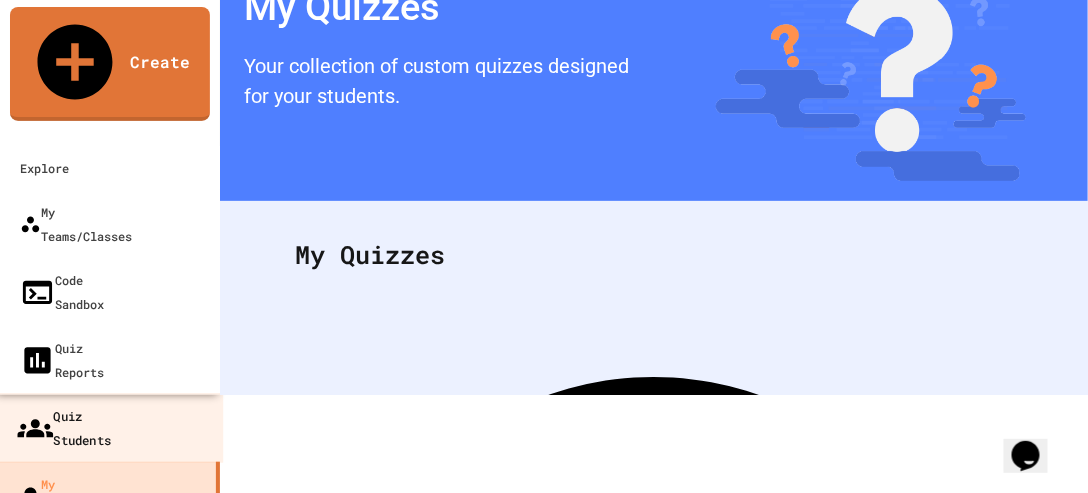 click on "Quiz Students" at bounding box center [64, 427] 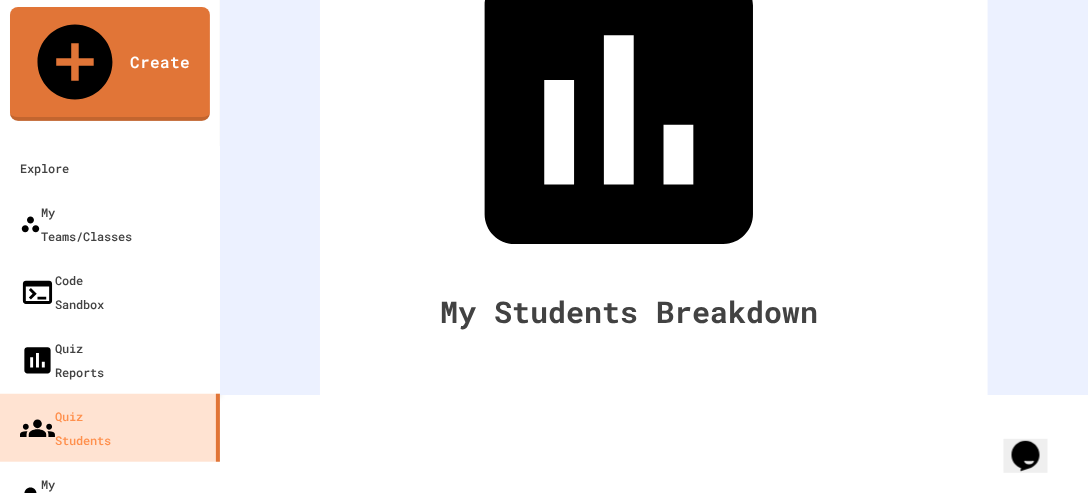 scroll, scrollTop: 0, scrollLeft: 0, axis: both 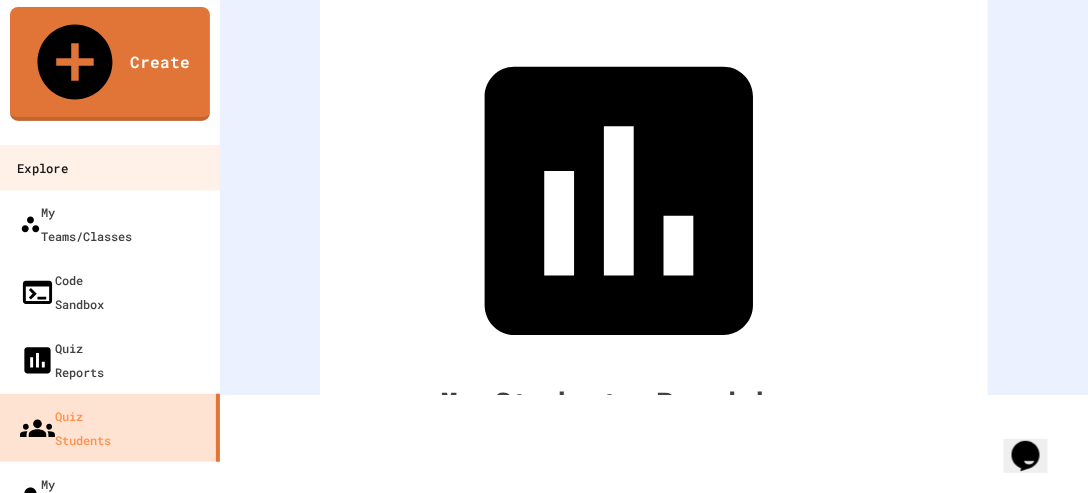 click on "Explore" at bounding box center [42, 168] 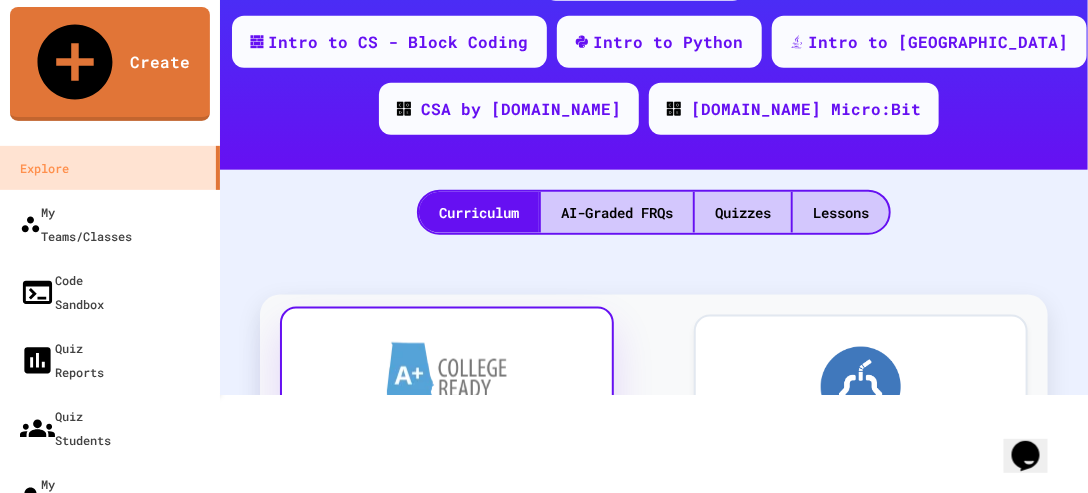 scroll, scrollTop: 365, scrollLeft: 0, axis: vertical 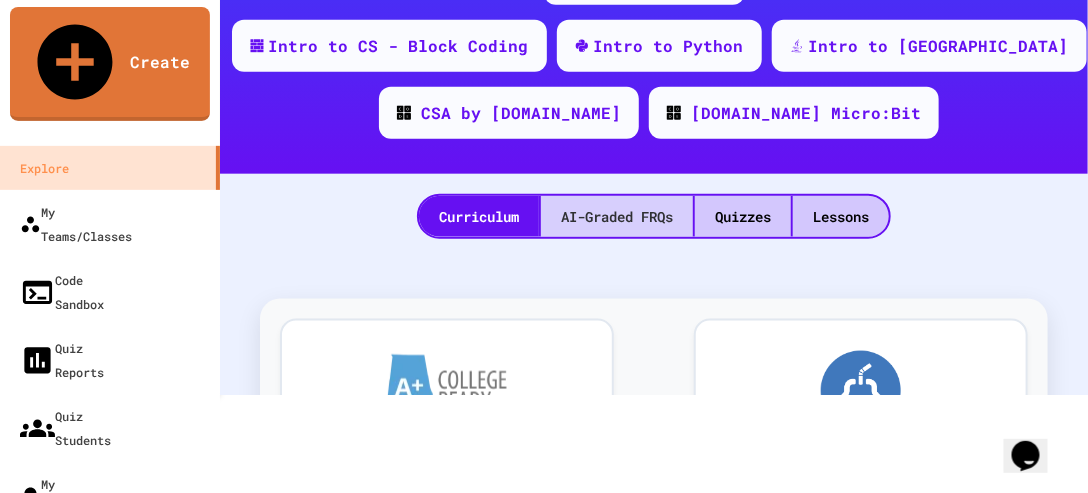 click on "AI-Graded FRQs" at bounding box center (617, 216) 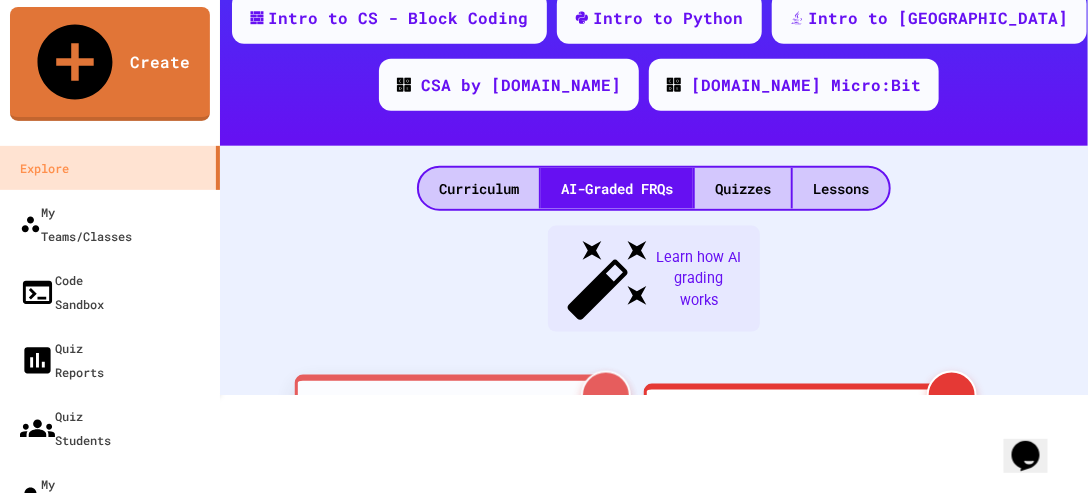 scroll, scrollTop: 392, scrollLeft: 0, axis: vertical 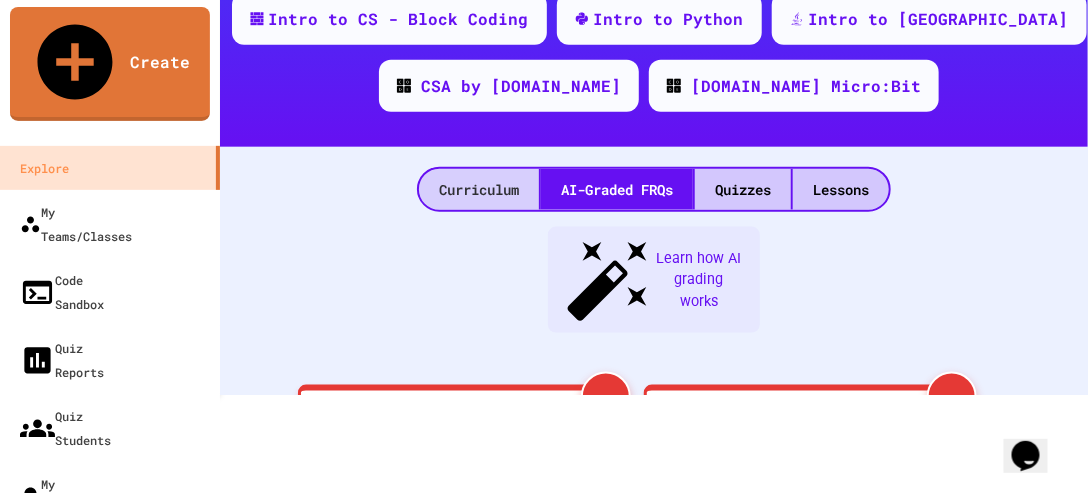 click on "Curriculum" at bounding box center (479, 189) 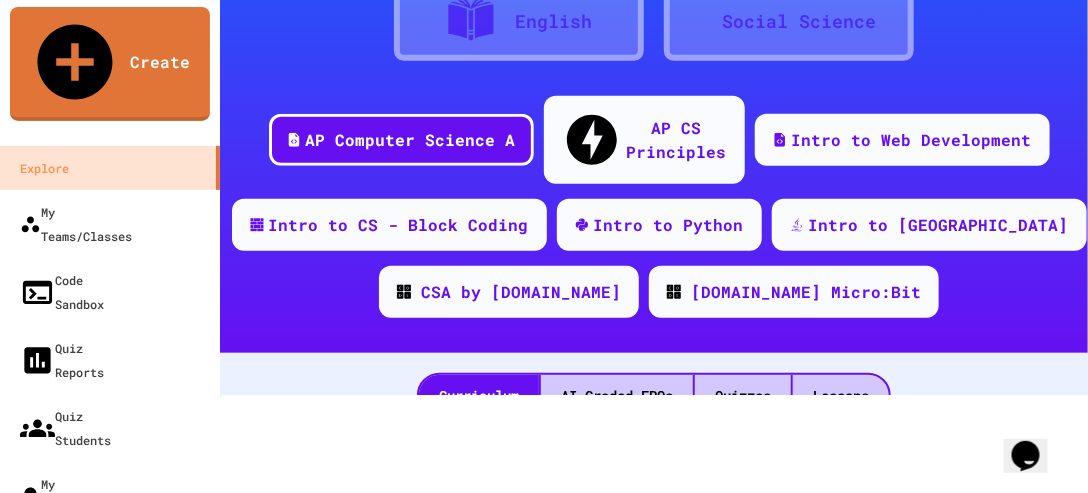 scroll, scrollTop: 182, scrollLeft: 0, axis: vertical 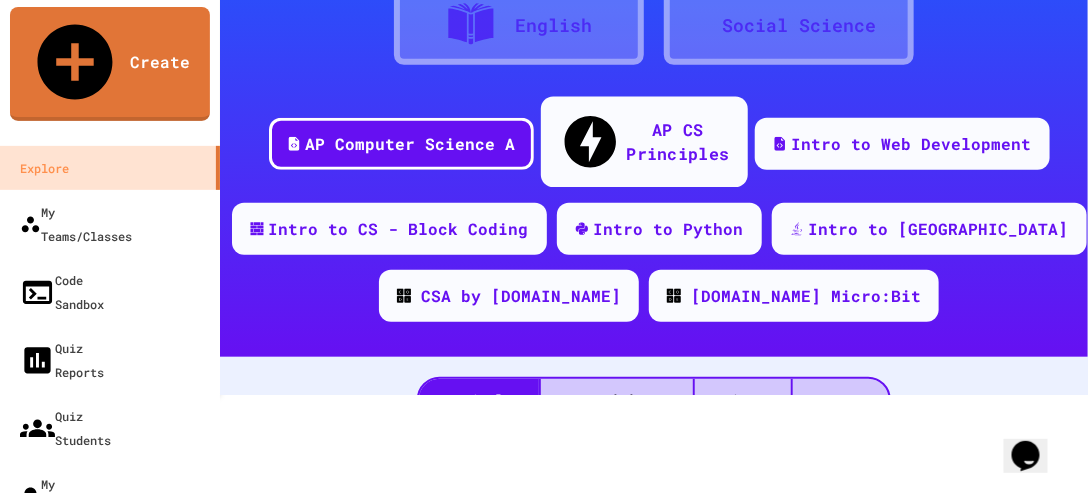 click on "AP CS Principles" at bounding box center [677, 141] 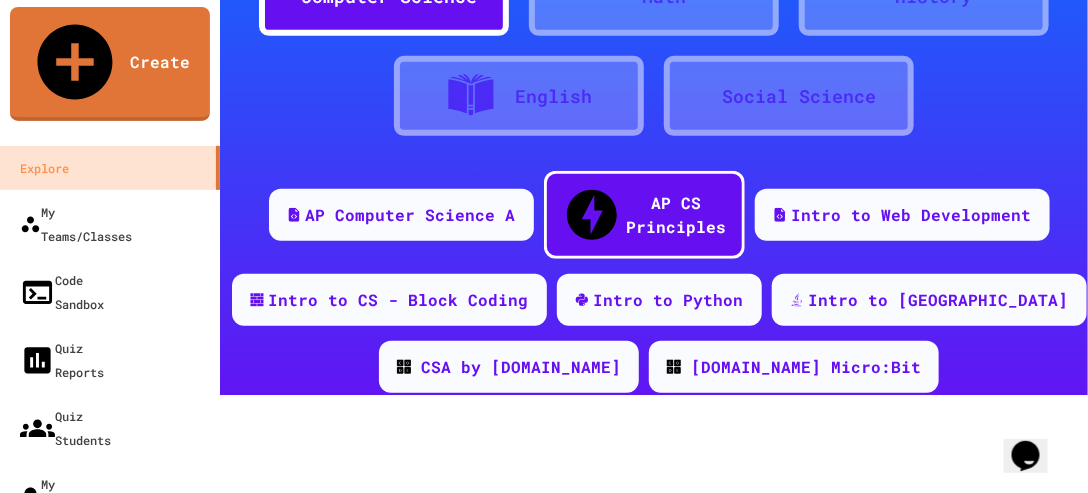 scroll, scrollTop: 110, scrollLeft: 0, axis: vertical 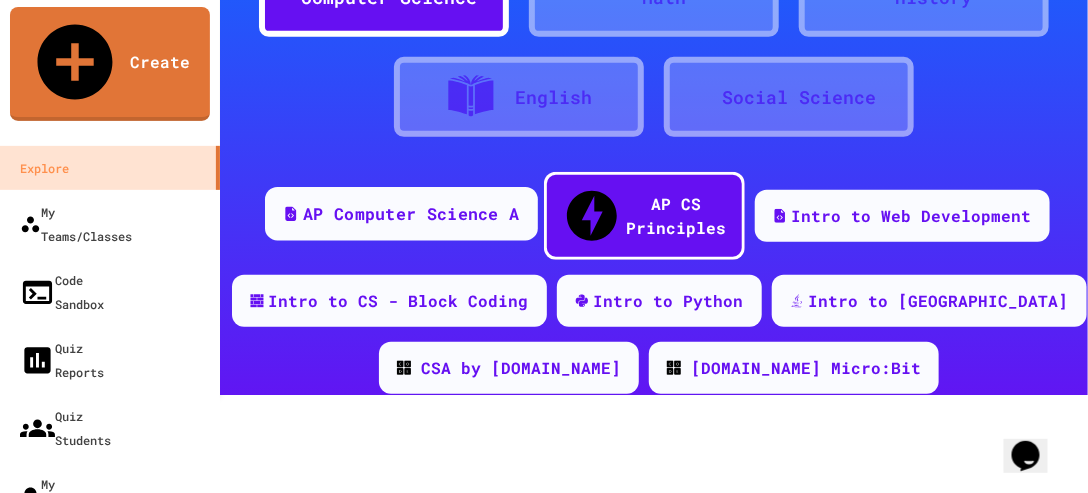 click on "AP Computer Science A" at bounding box center [411, 214] 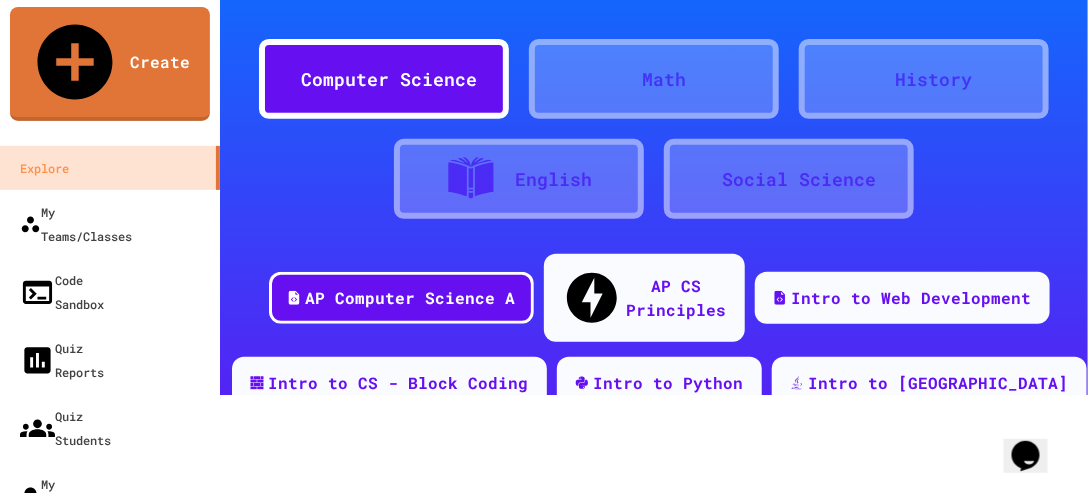 scroll, scrollTop: 24, scrollLeft: 0, axis: vertical 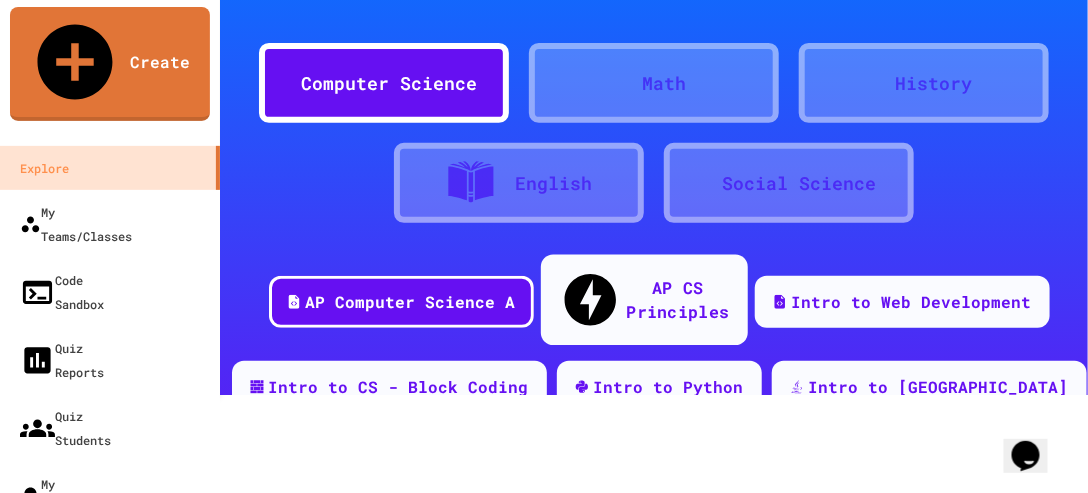 click on "AP CS Principles" at bounding box center [677, 299] 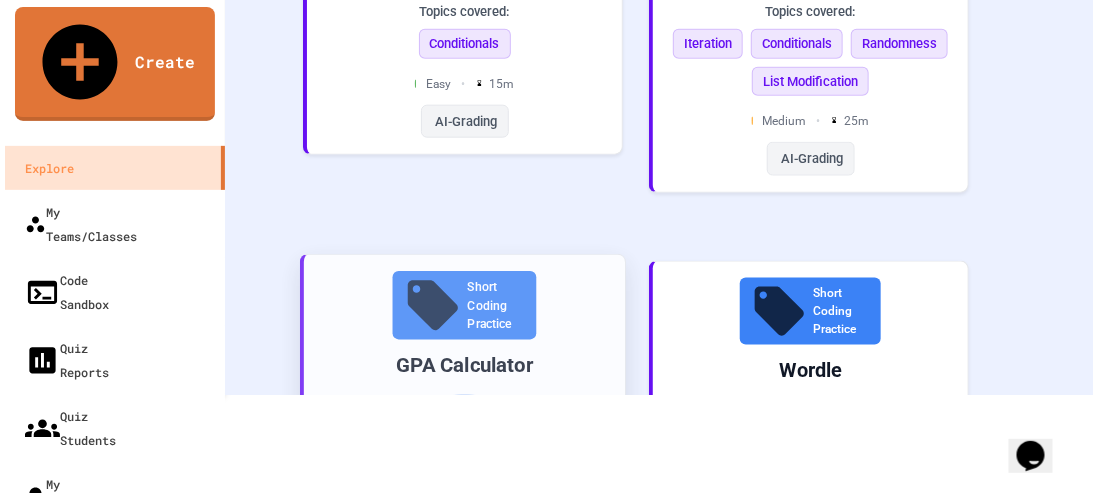 scroll, scrollTop: 2317, scrollLeft: 0, axis: vertical 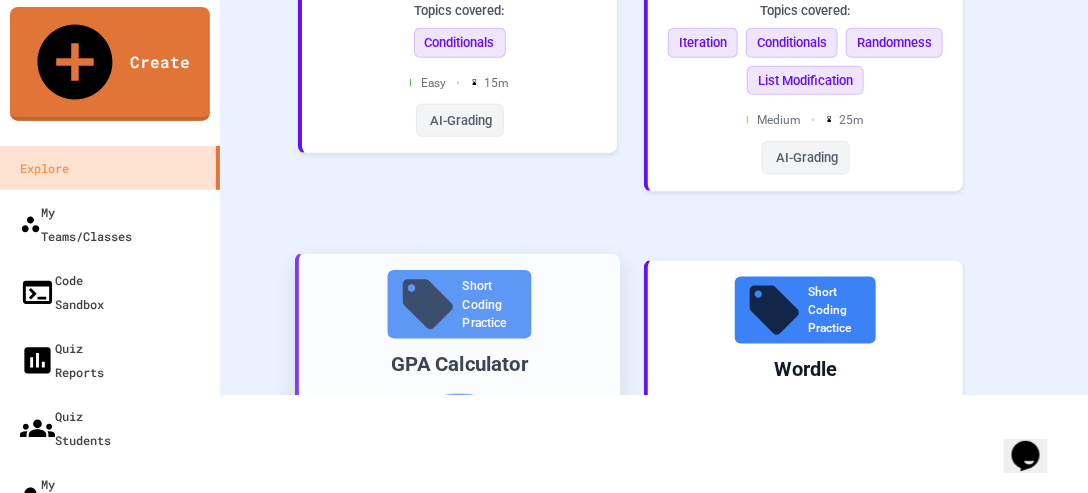 click at bounding box center (459, 465) 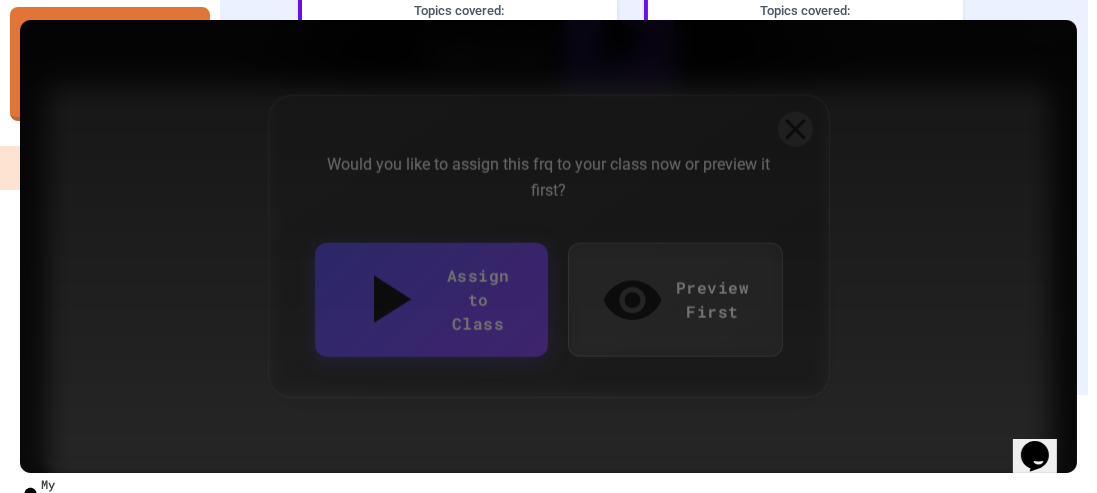 scroll, scrollTop: 2417, scrollLeft: 0, axis: vertical 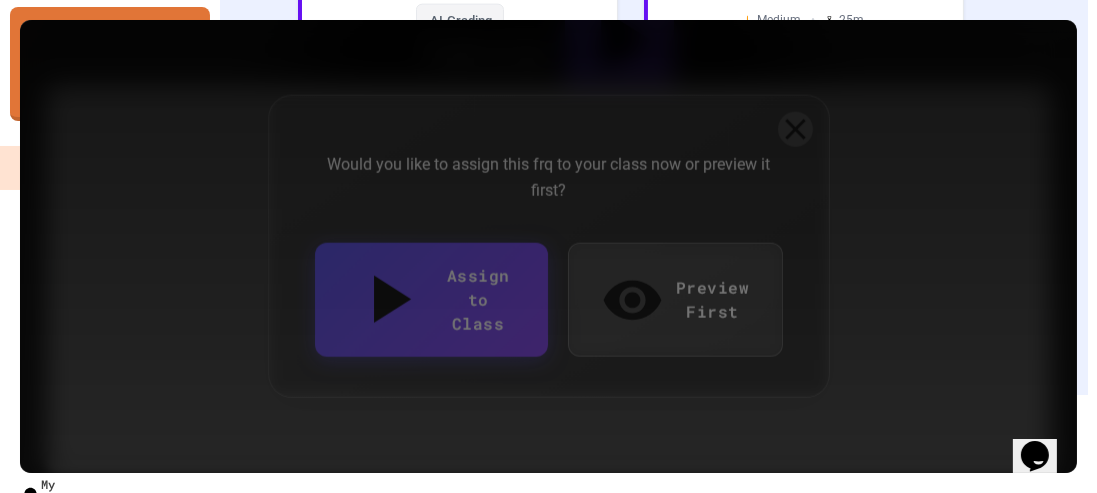 click on "Preview First" at bounding box center (675, 300) 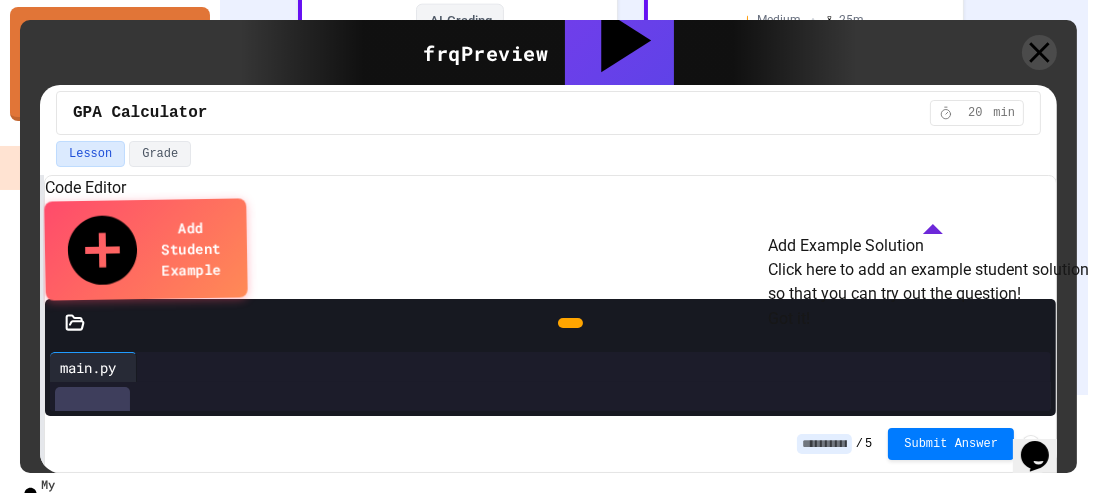 click on "Code Editor Add Student Example Add Example Solution Click here to add an example student solution so that you can try out the question! Got it!" at bounding box center (550, 237) 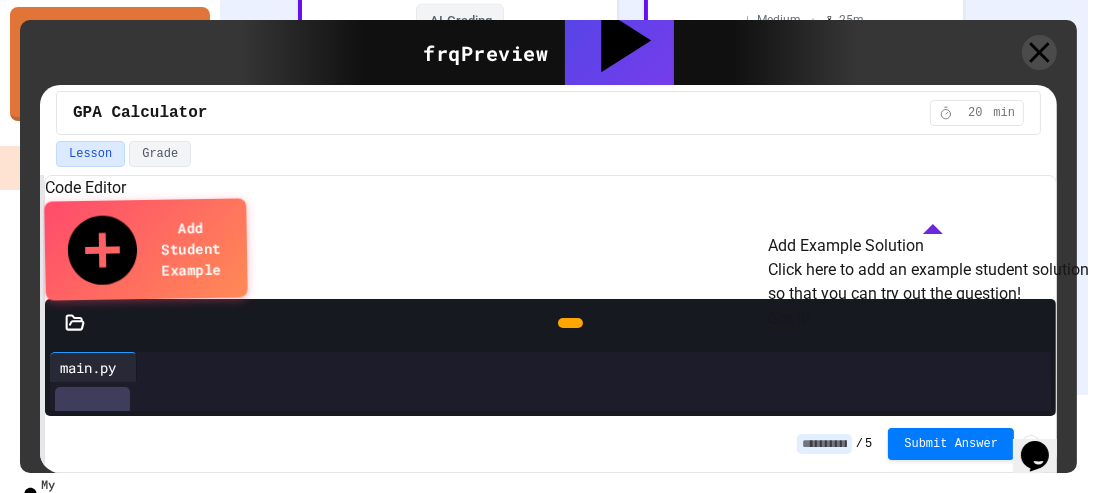 click on "Got it!" at bounding box center (789, 319) 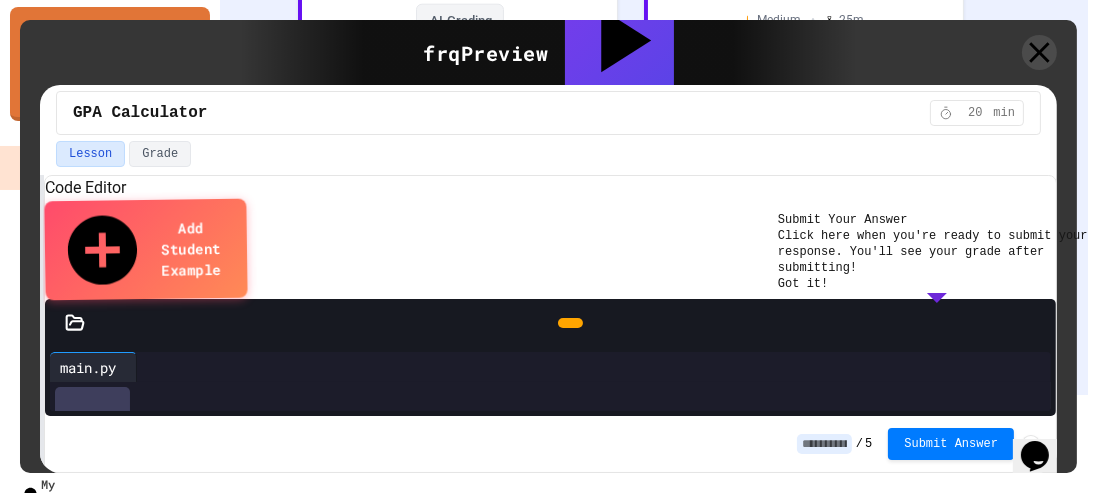 click on "Got it!" at bounding box center [803, 284] 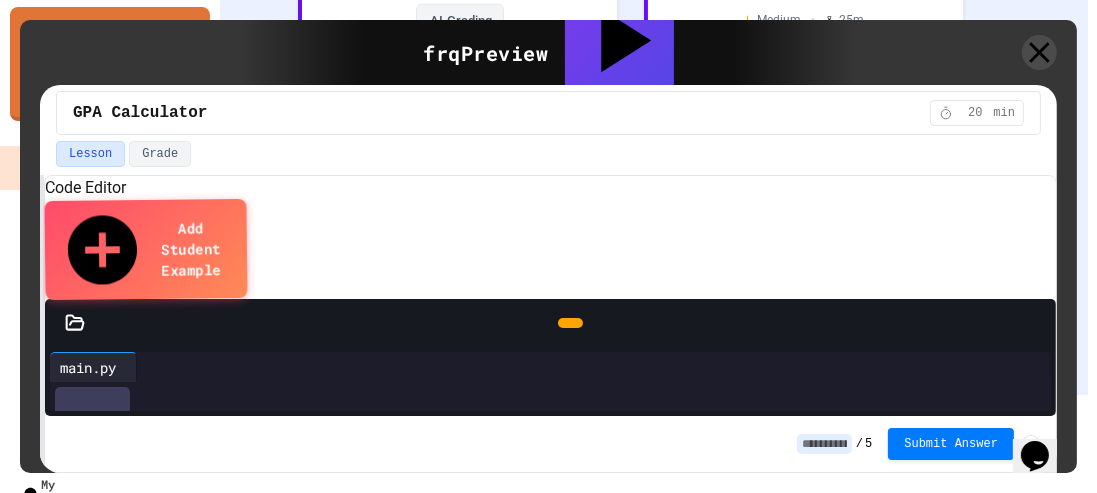 click on "Lesson" at bounding box center [90, 154] 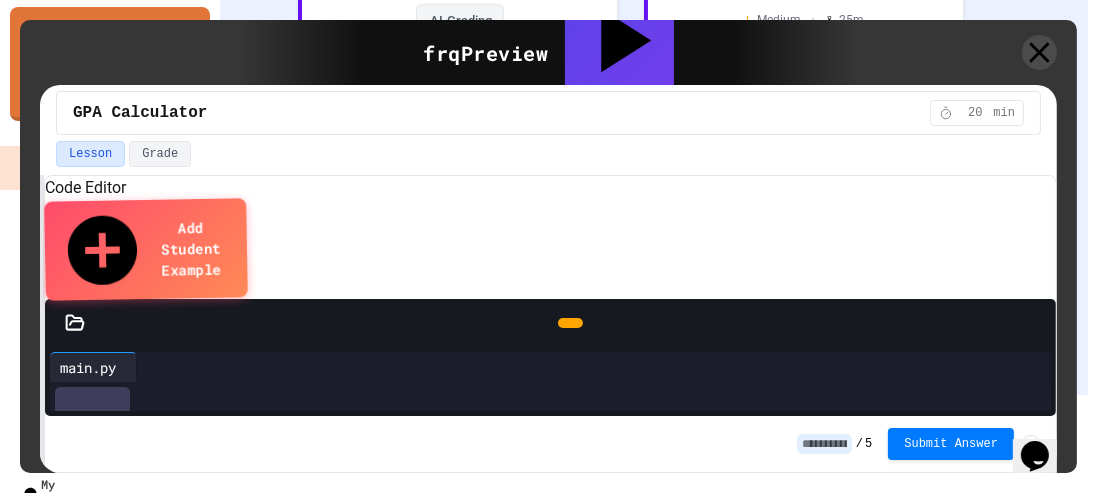 click 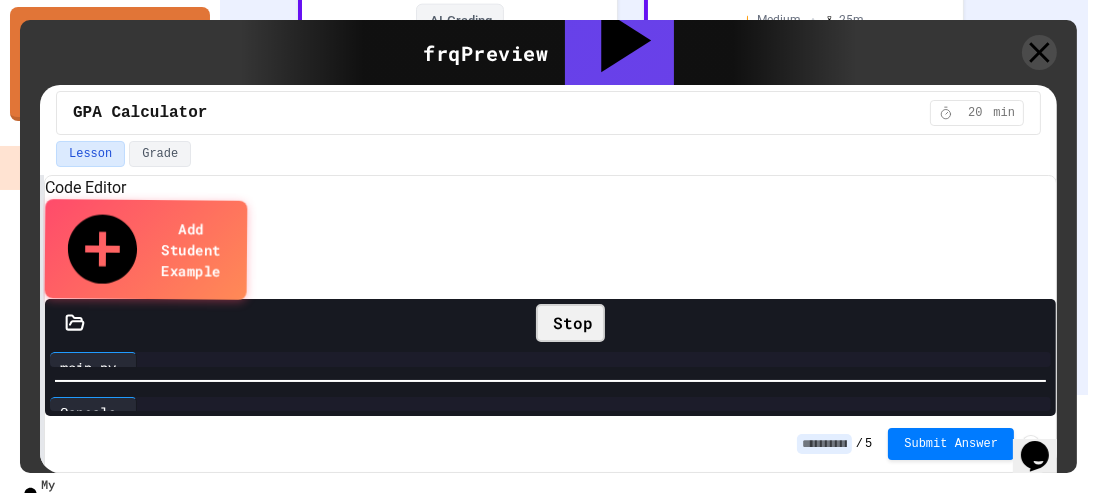 click on "Stop" at bounding box center (570, 323) 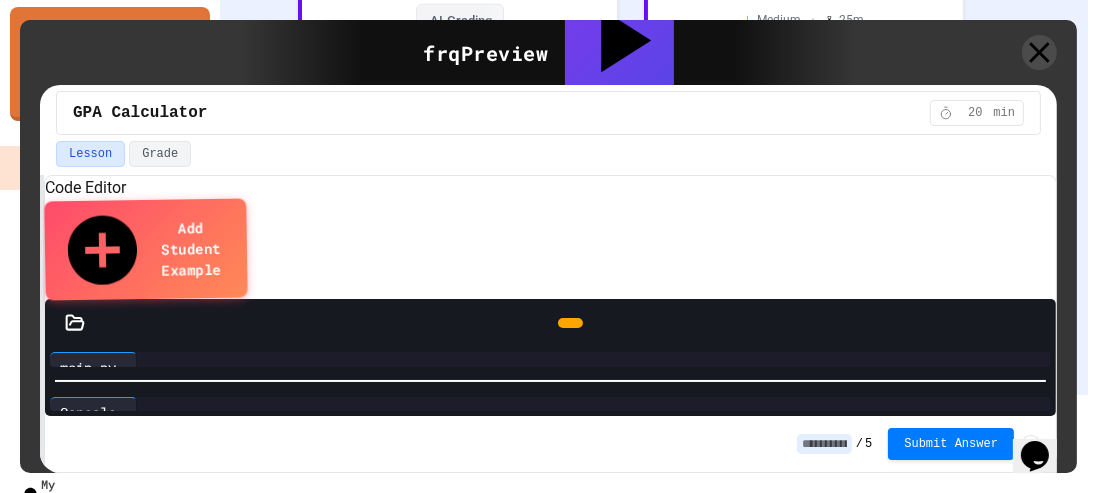 click on "main.py" at bounding box center (88, 367) 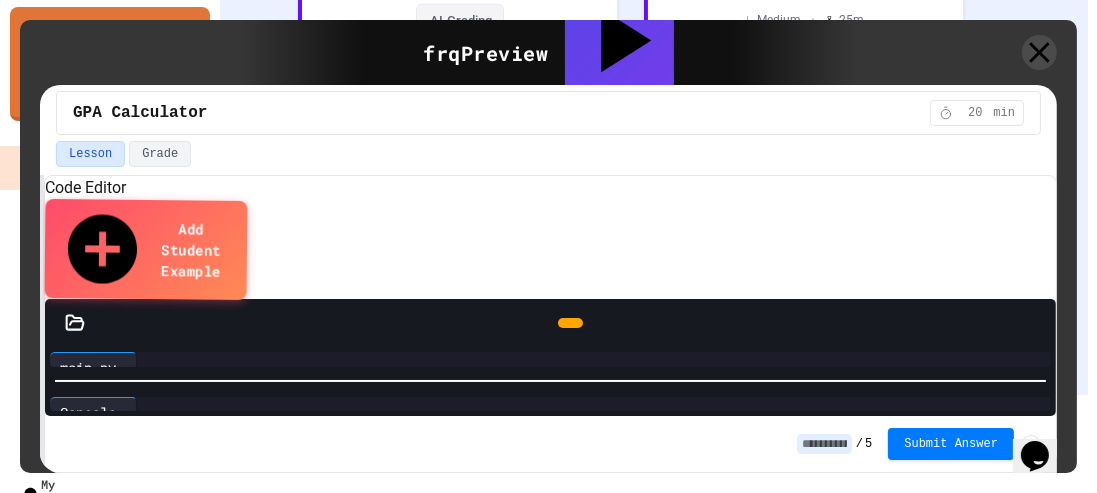 click 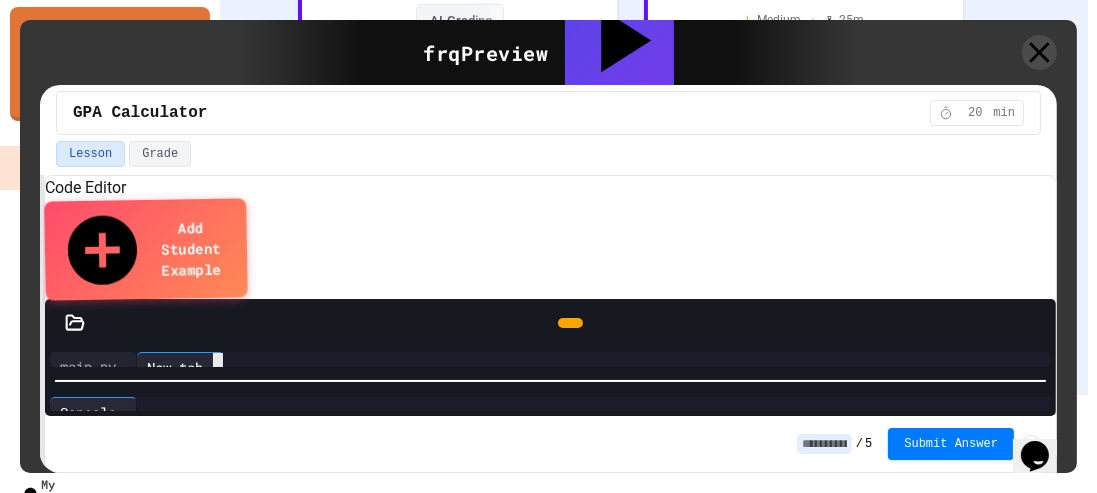 click 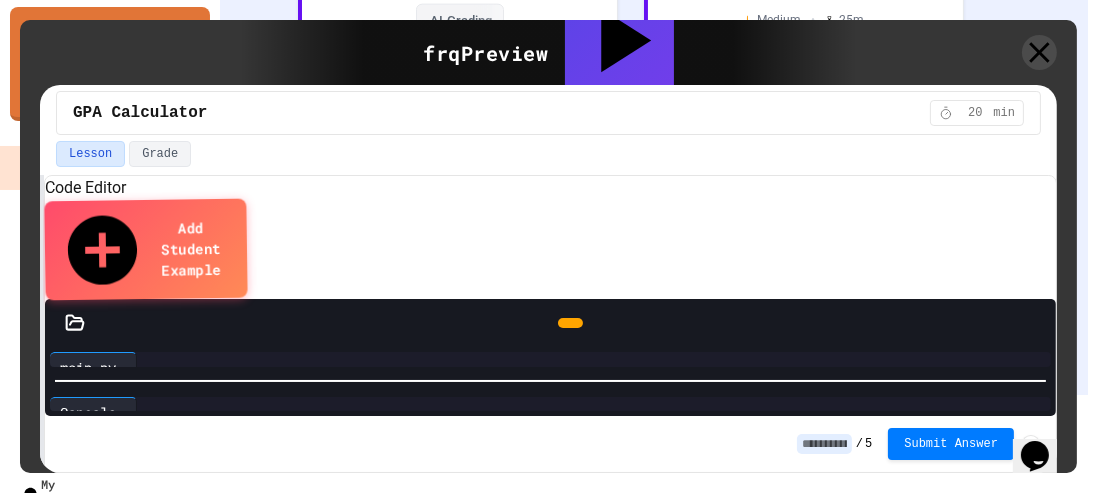 click on "**********" at bounding box center (550, 359) 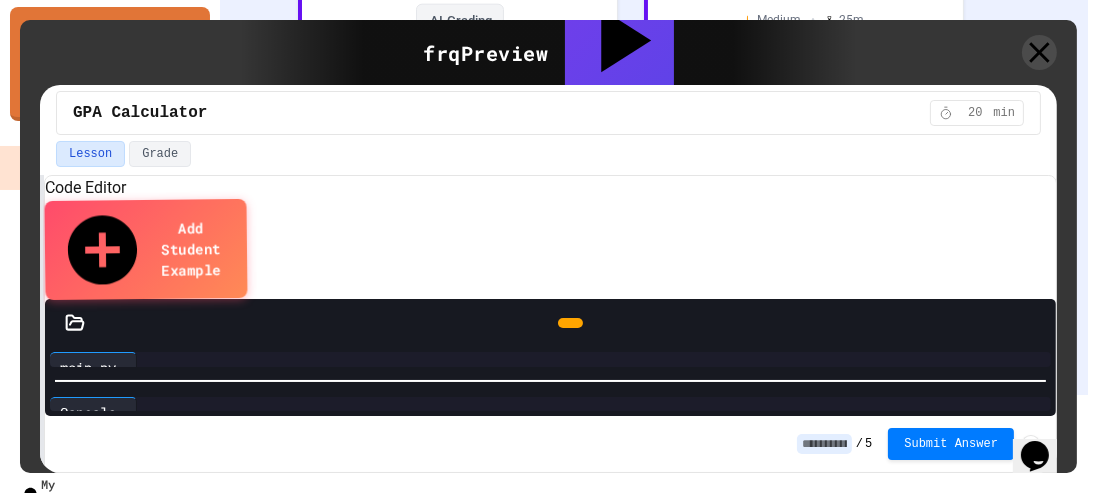 click on "**********" at bounding box center [550, 359] 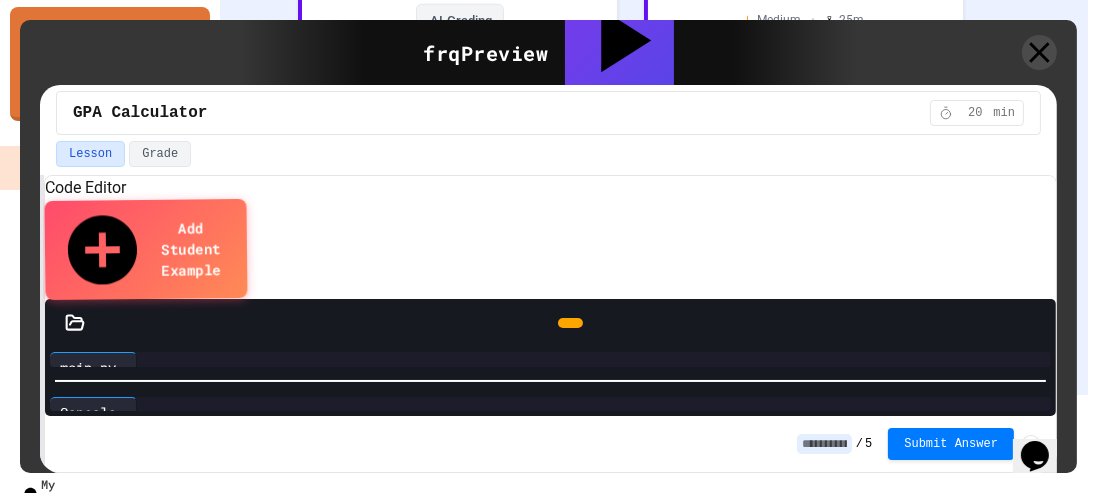click on "**********" at bounding box center [550, 359] 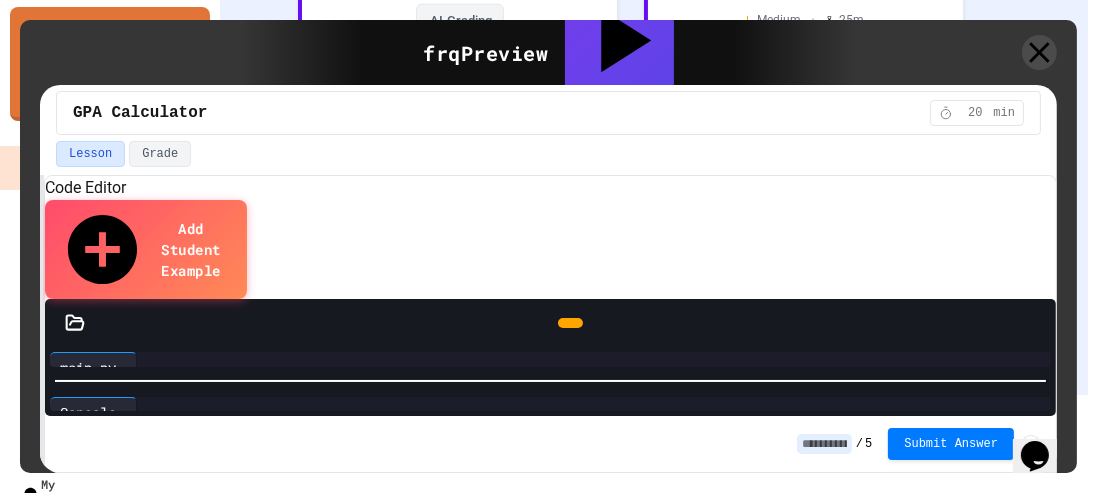 click on "**********" at bounding box center (550, 359) 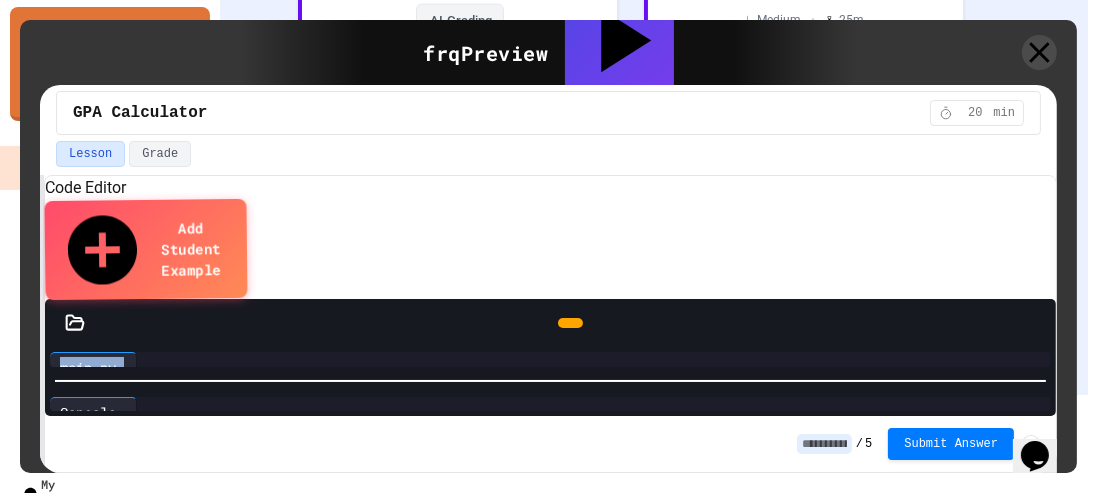 drag, startPoint x: 88, startPoint y: 327, endPoint x: 85, endPoint y: 300, distance: 27.166155 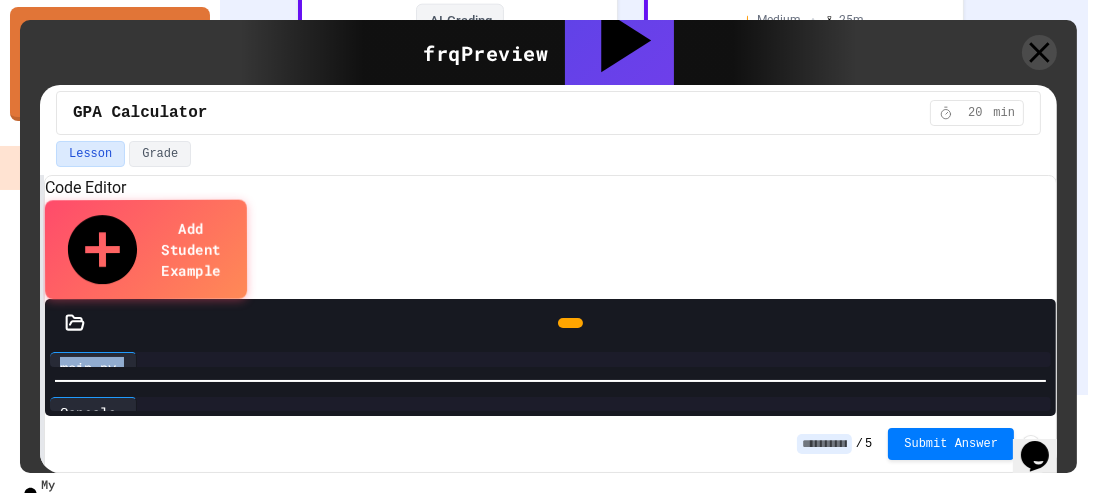 click on "main.py" at bounding box center (88, 367) 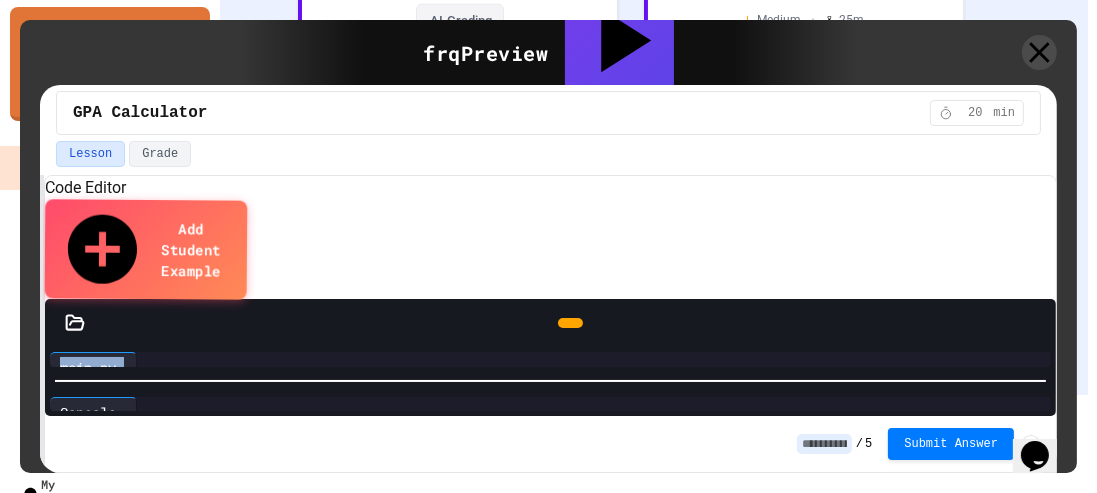 click on "main.py" at bounding box center (88, 367) 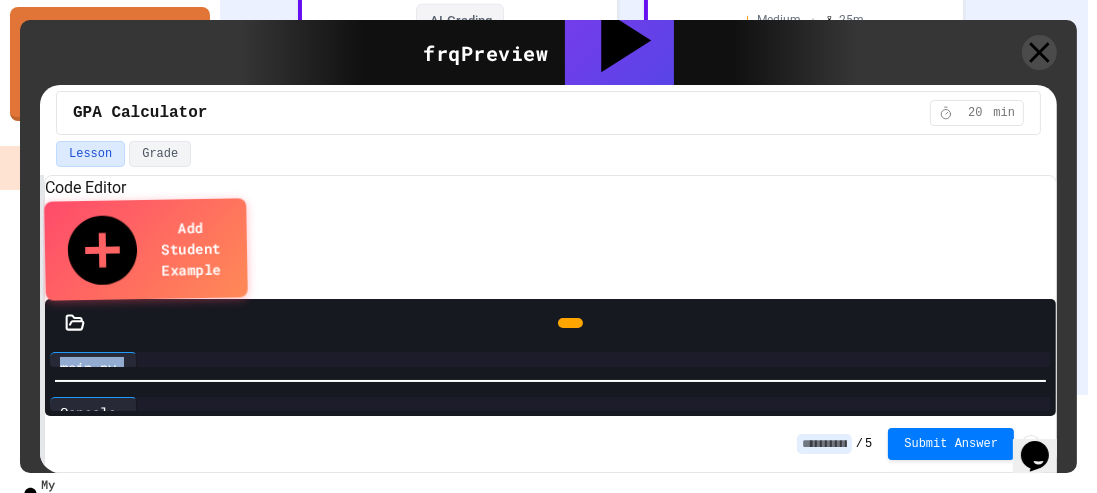 click on "main.py" at bounding box center (88, 367) 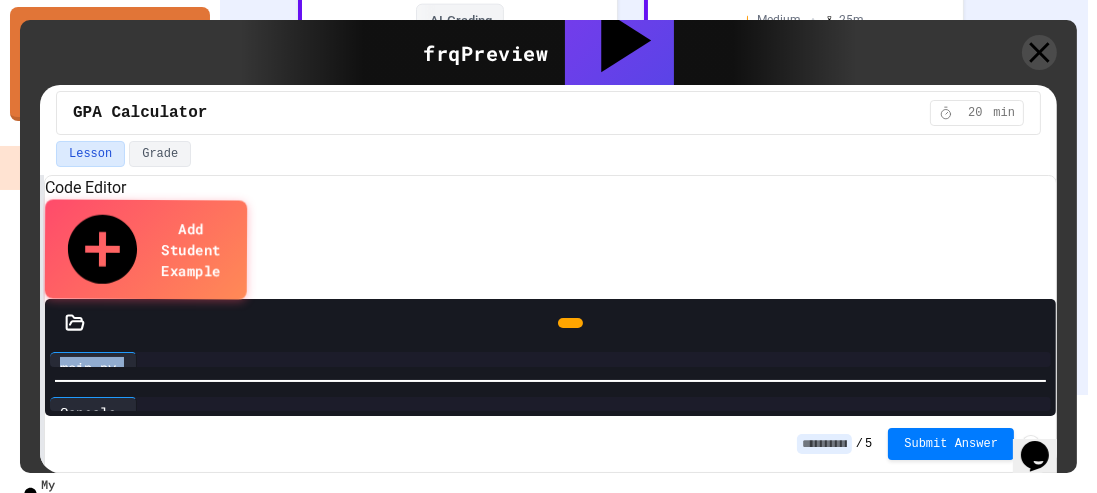 click on "main.py" at bounding box center [88, 367] 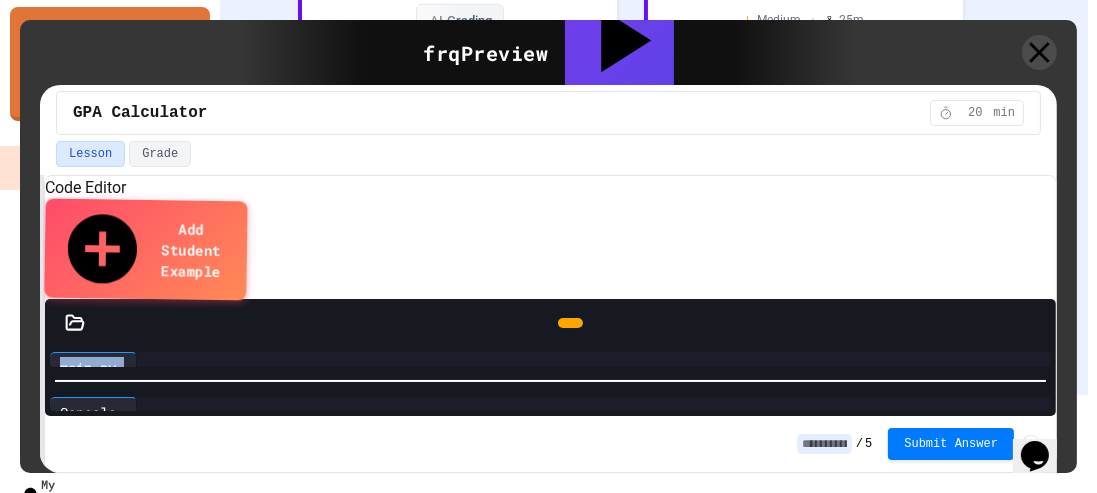 click on "main.py" at bounding box center (88, 367) 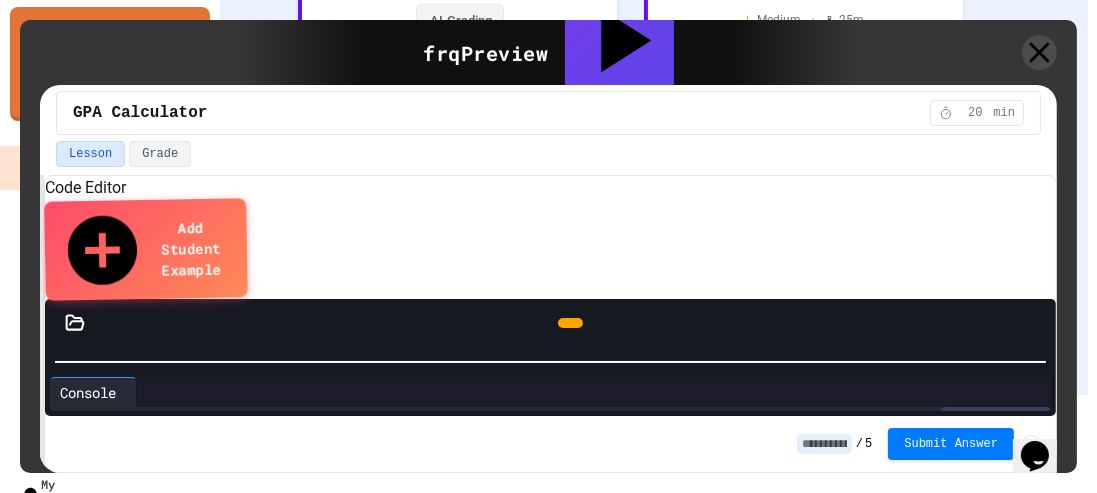click on "**********" at bounding box center (550, 381) 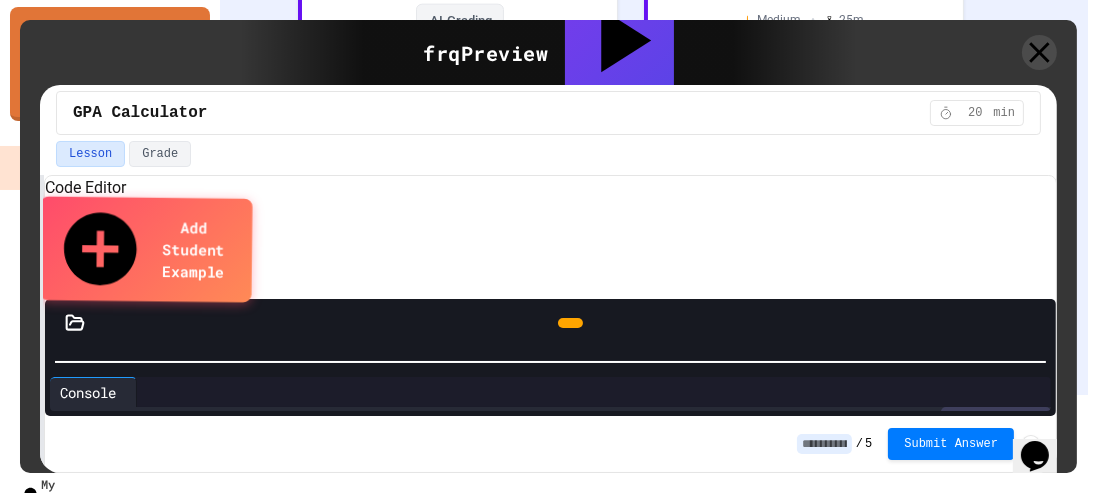 click on "Add Student Example" at bounding box center [193, 249] 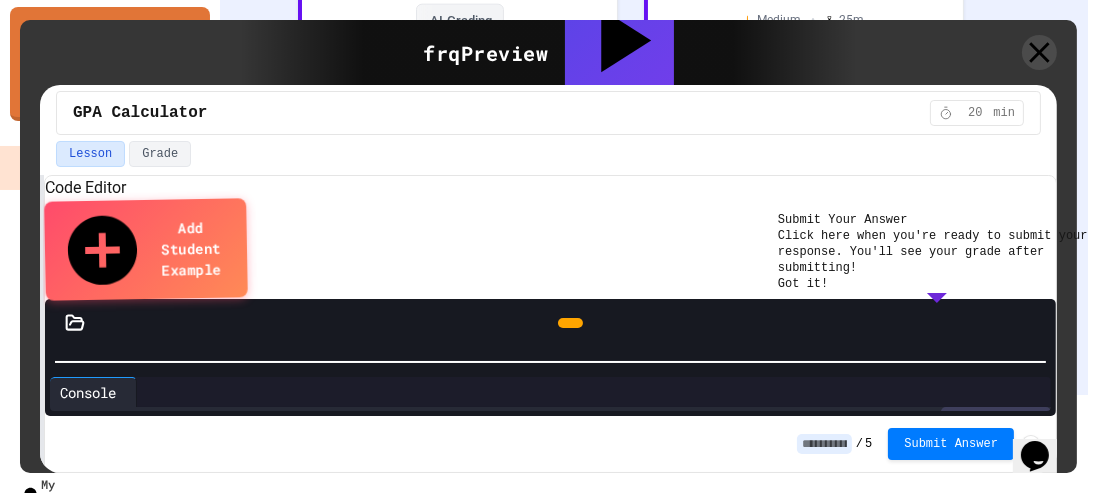 click on "Got it!" at bounding box center [803, 284] 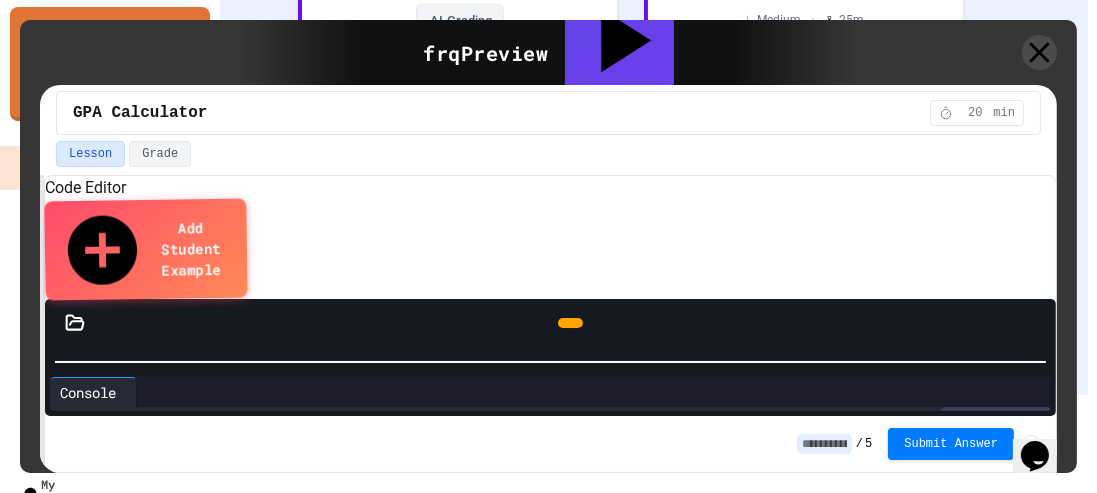 click at bounding box center (550, 323) 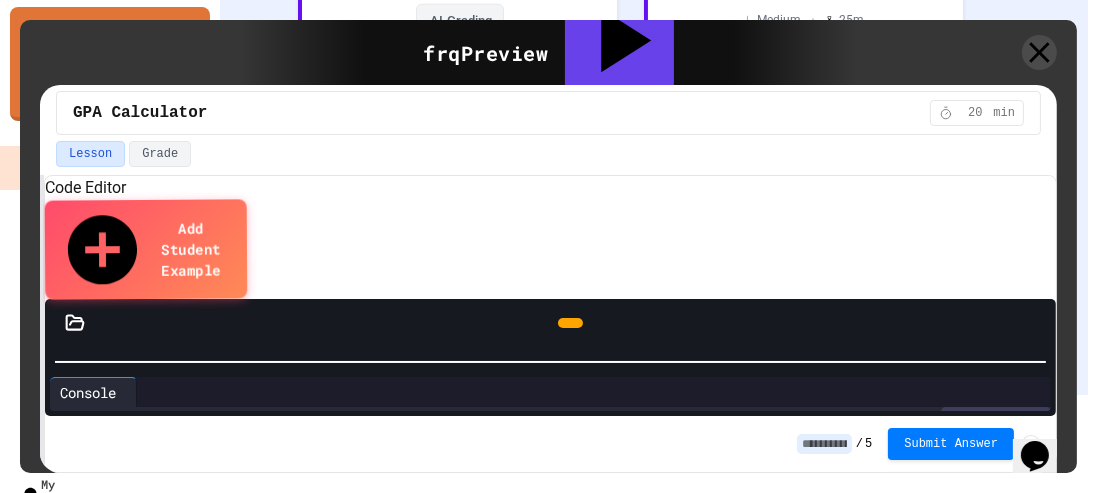click at bounding box center (550, 323) 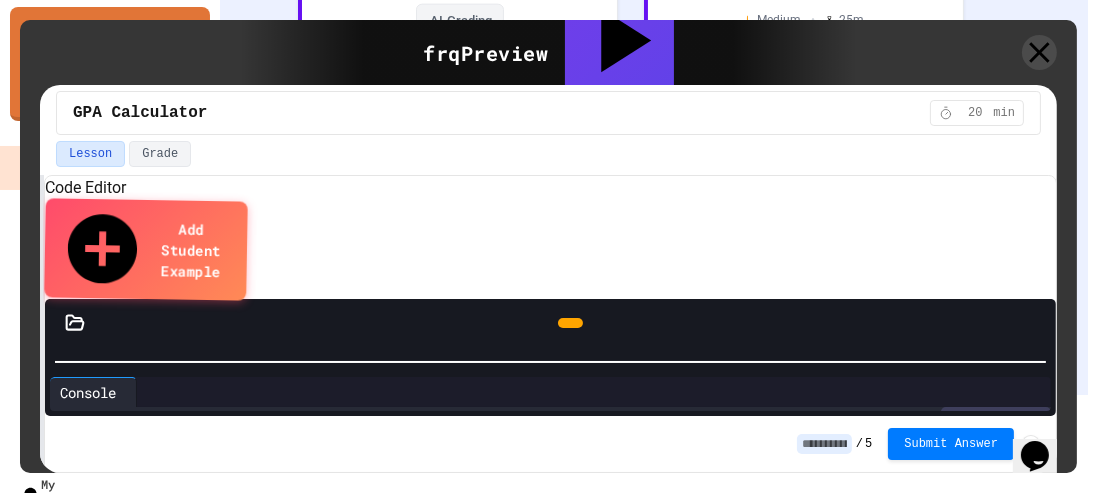 click at bounding box center [550, 323] 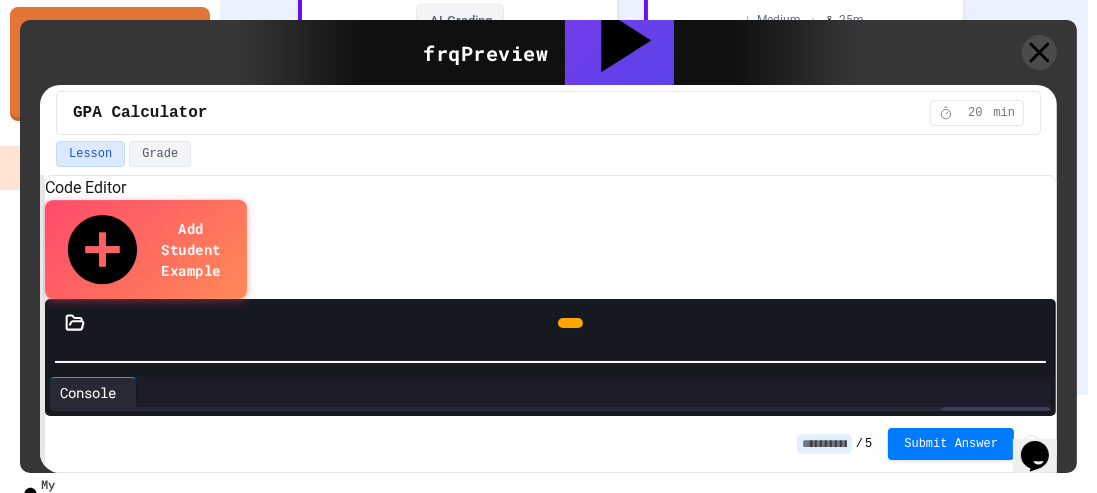 click at bounding box center [550, 323] 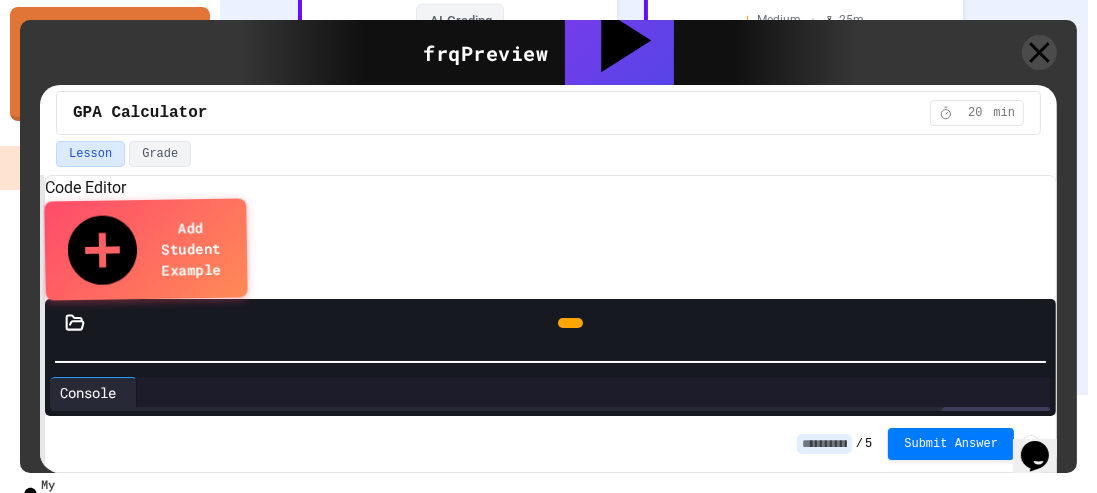 click at bounding box center (550, 323) 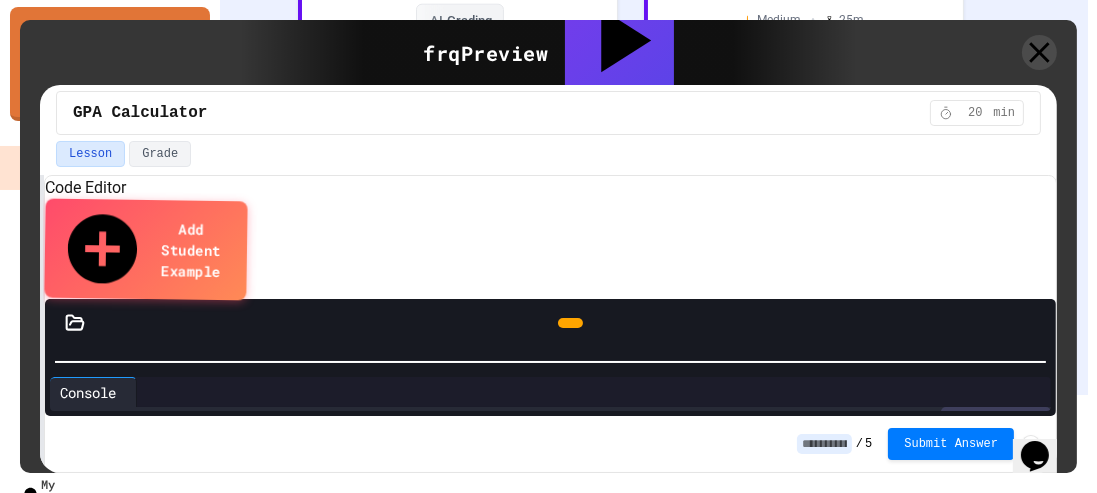 click at bounding box center (550, 323) 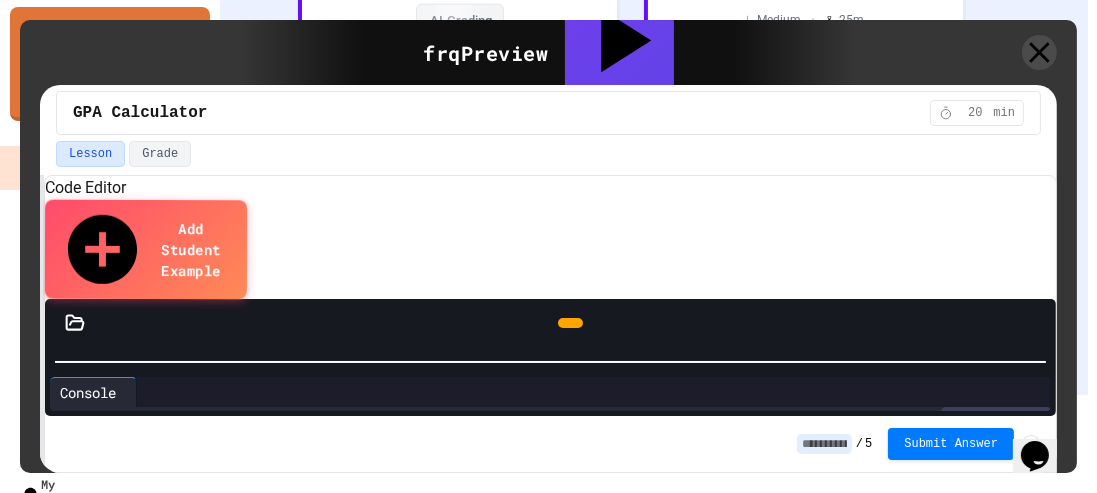 click at bounding box center (550, 323) 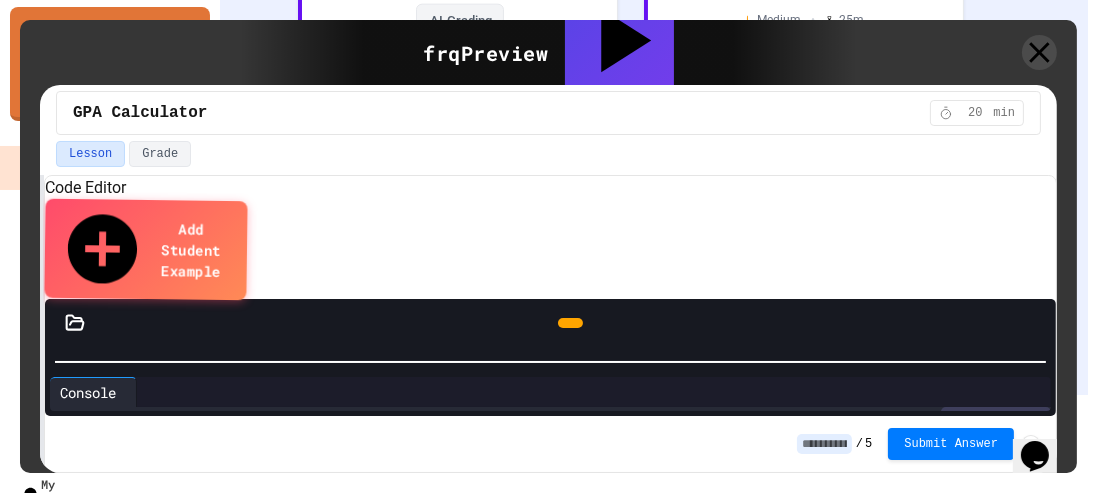 click at bounding box center (550, 323) 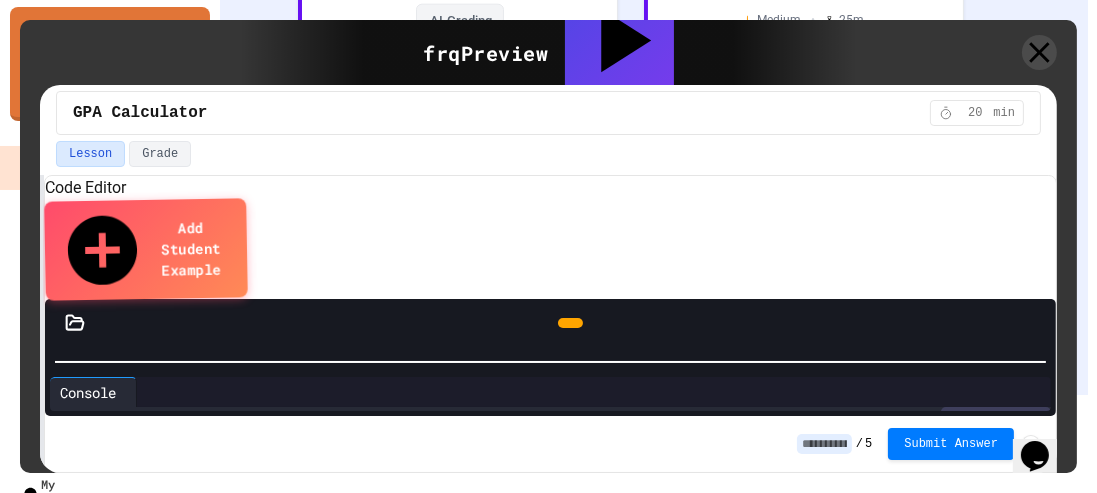 click at bounding box center (550, 323) 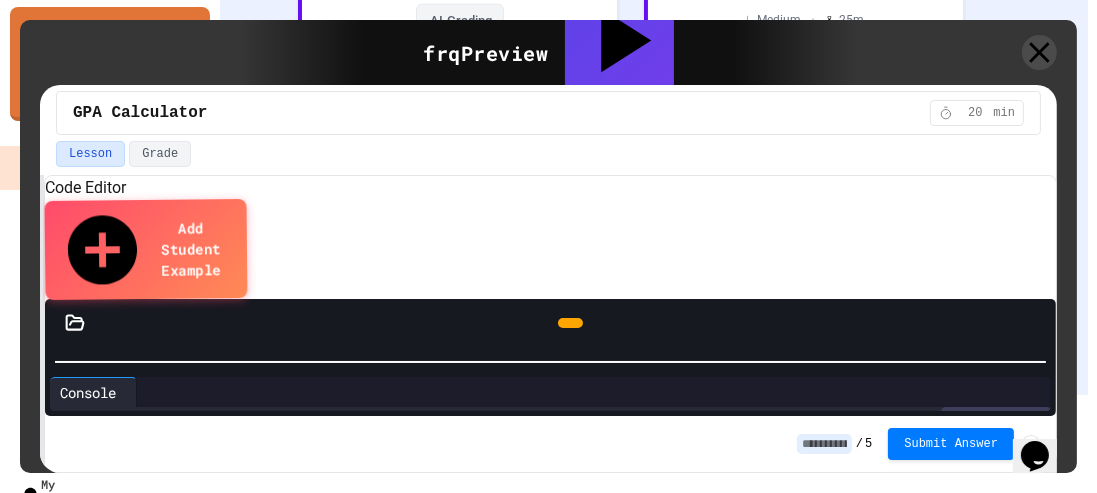 click 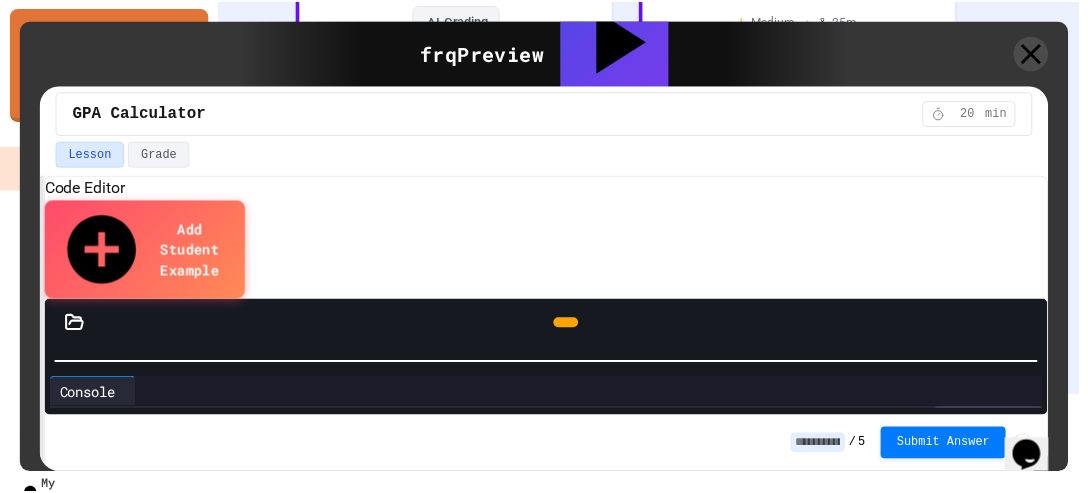 scroll, scrollTop: 0, scrollLeft: 0, axis: both 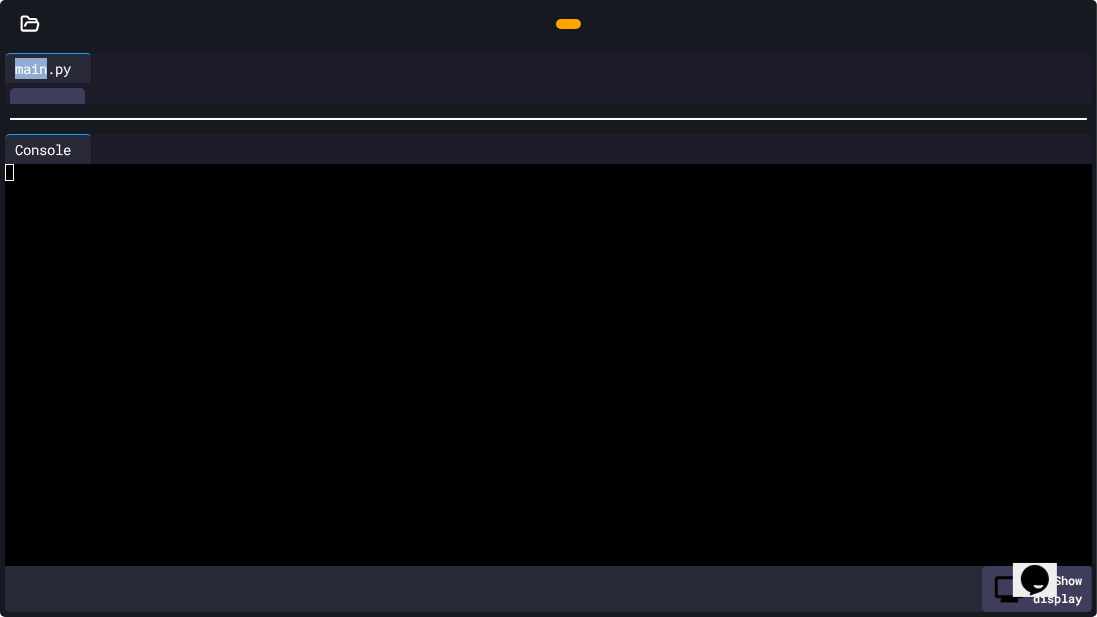 click 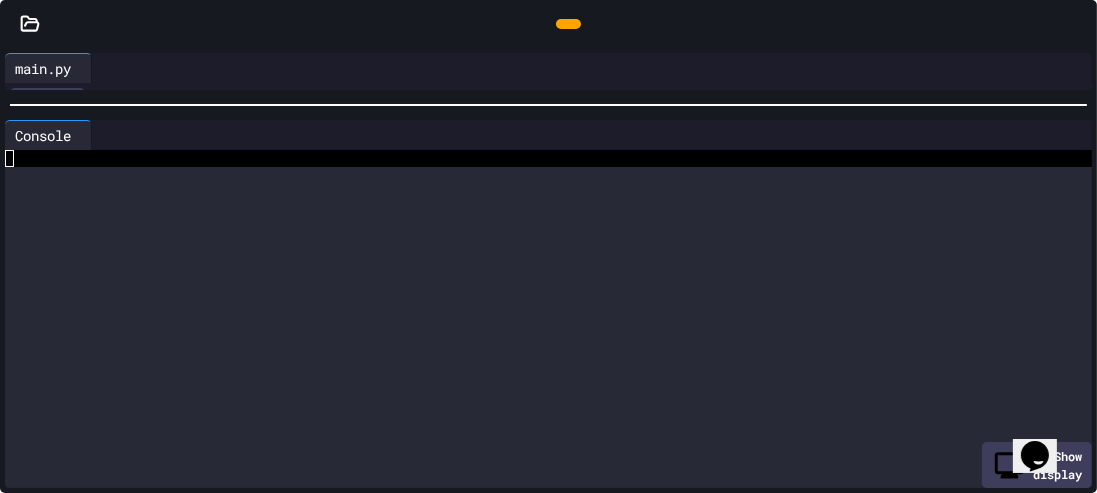 click at bounding box center [548, 24] 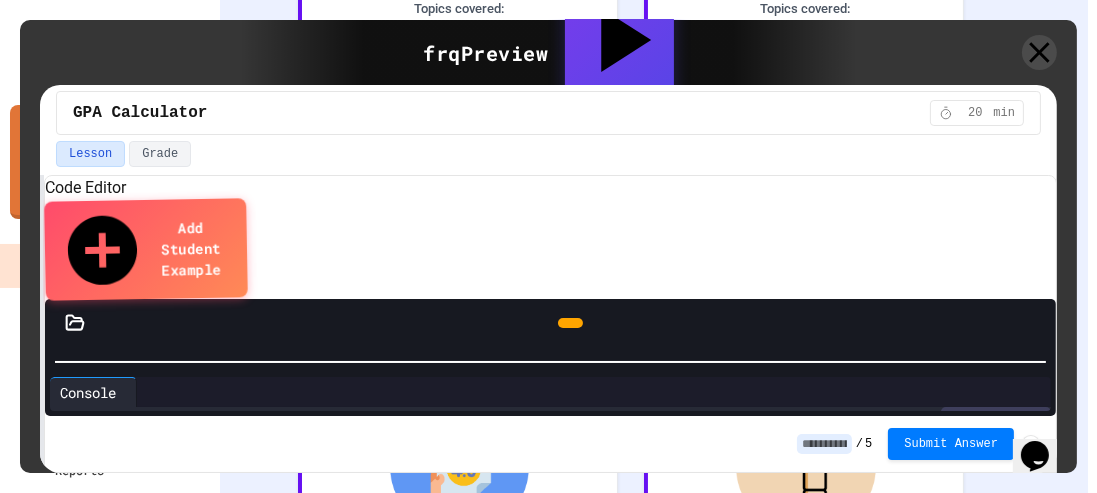 click at bounding box center (550, 323) 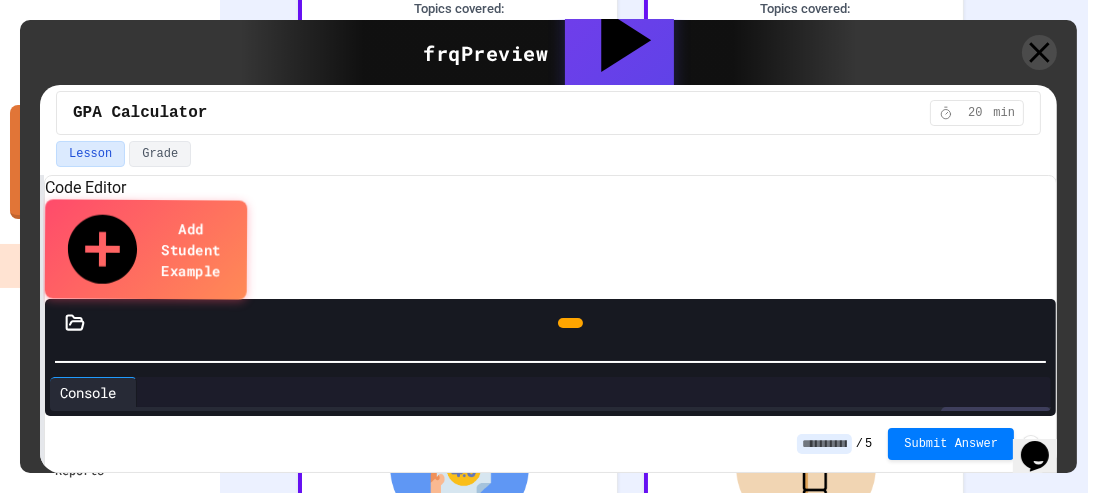 click at bounding box center [550, 323] 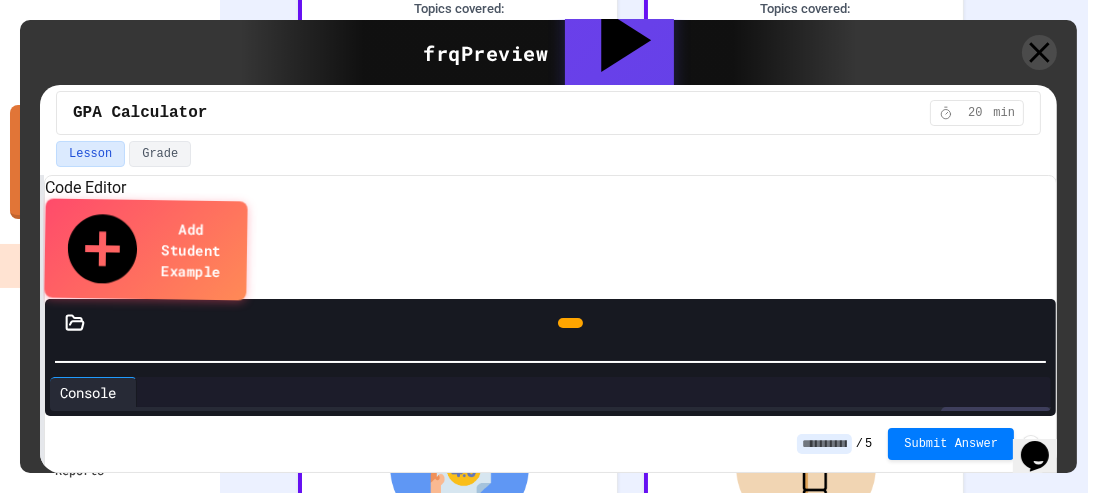 click at bounding box center [550, 323] 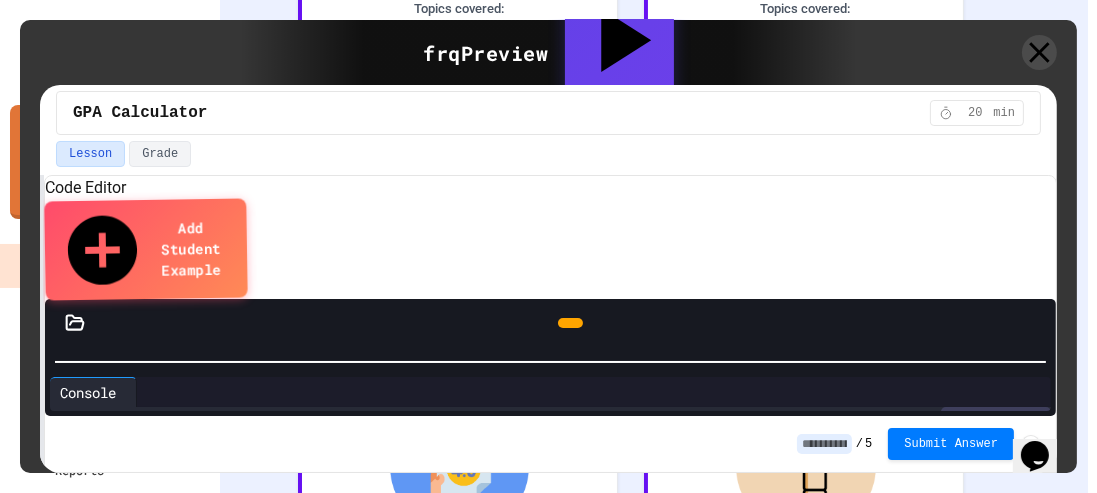 click at bounding box center (550, 323) 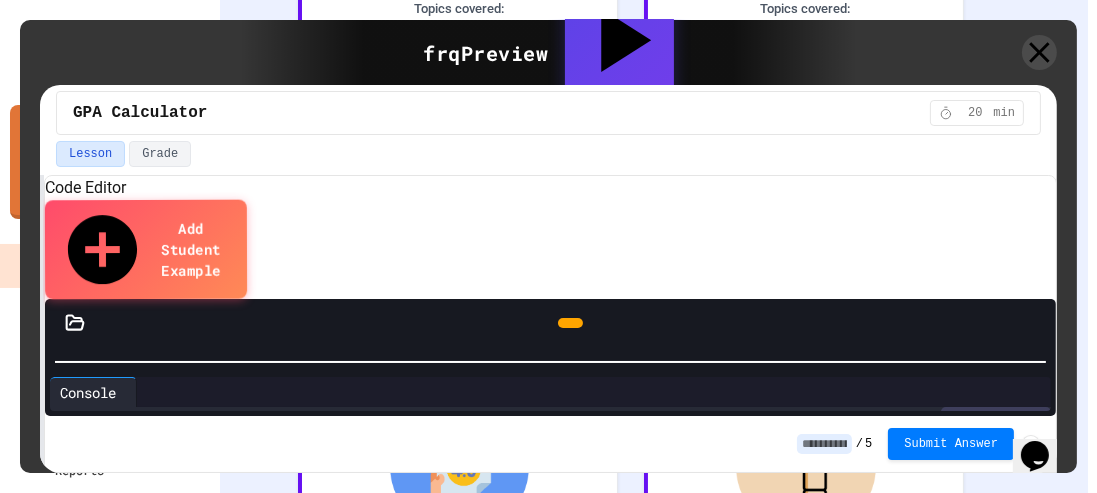 click at bounding box center (550, 323) 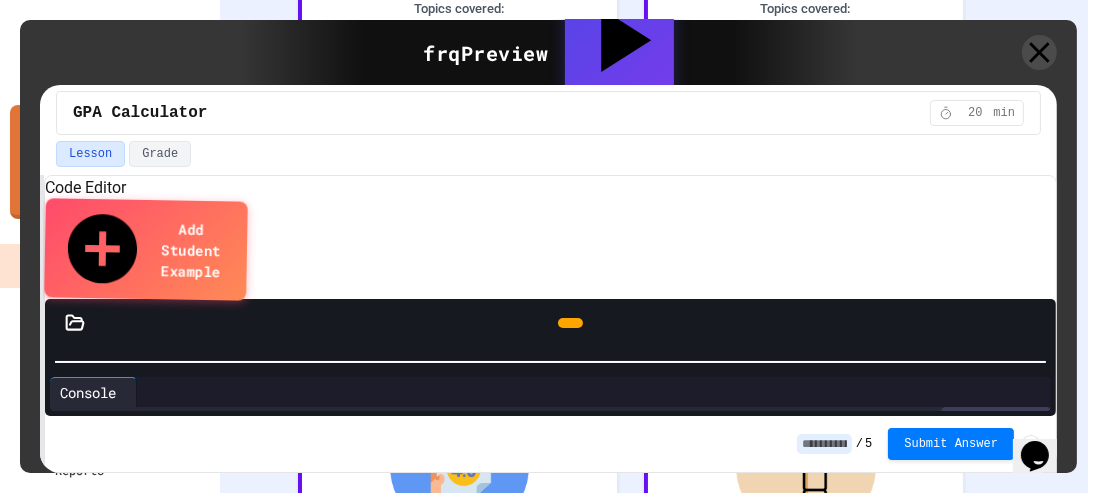 click at bounding box center [550, 323] 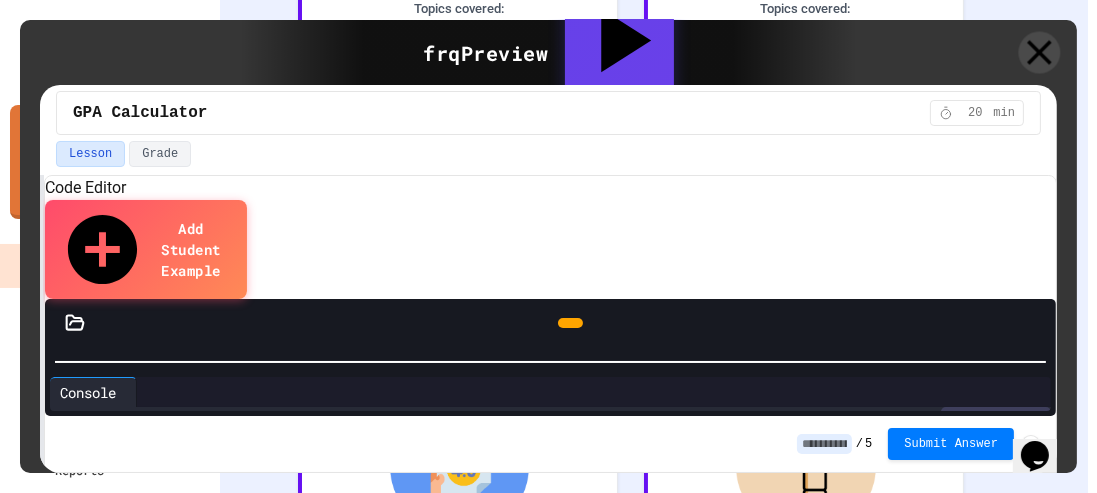 click 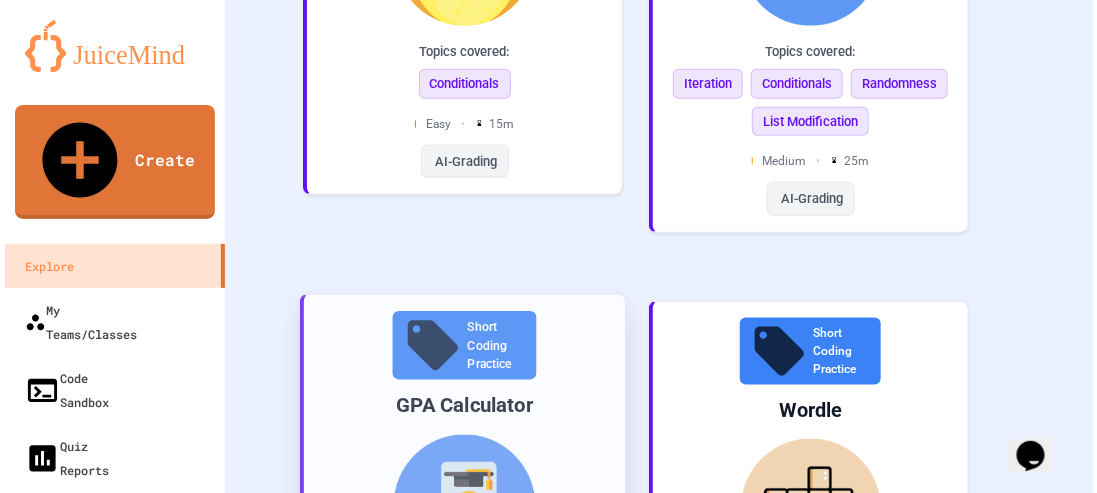 scroll, scrollTop: 2369, scrollLeft: 0, axis: vertical 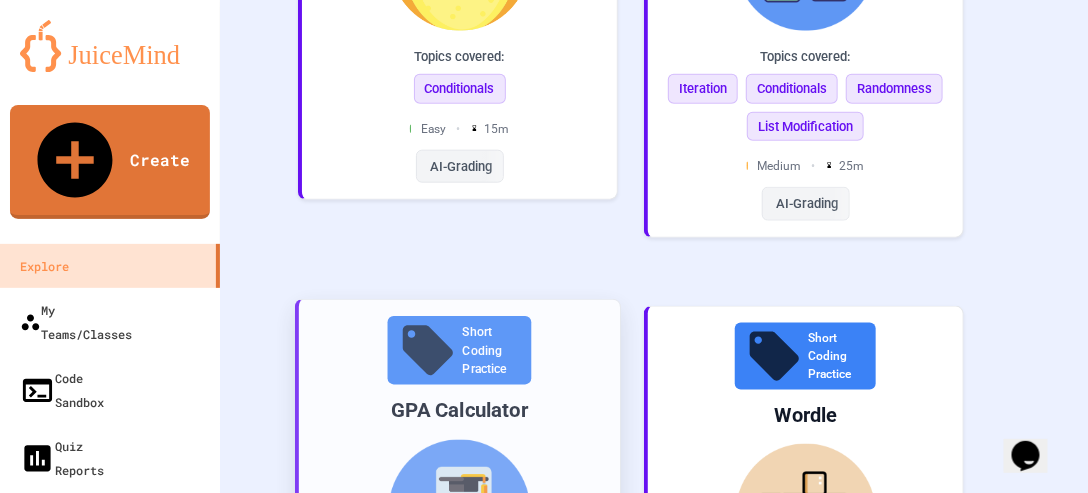 click on "Short Coding Practice" at bounding box center [460, 350] 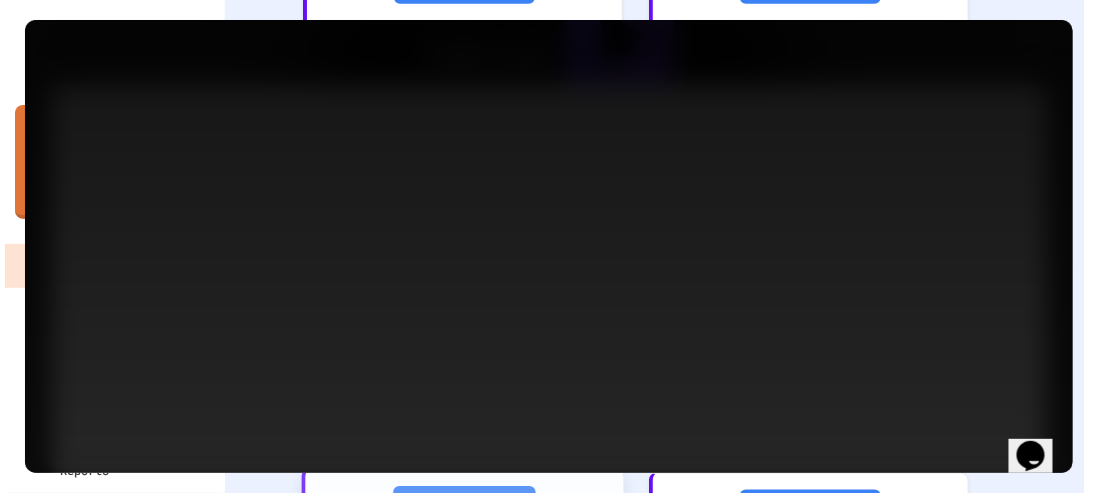 scroll, scrollTop: 2469, scrollLeft: 0, axis: vertical 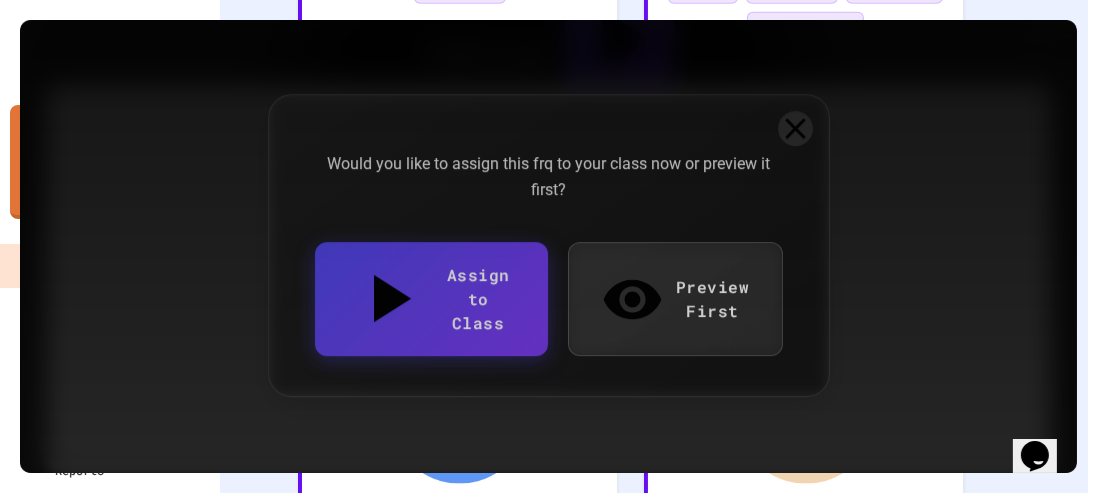 click on "Preview First" at bounding box center (675, 299) 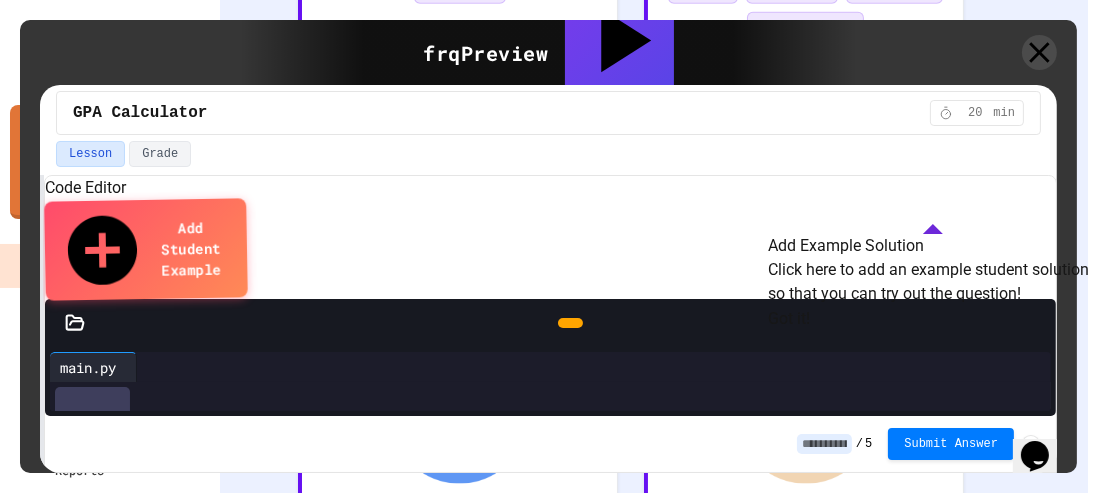 click on "Got it!" at bounding box center (789, 319) 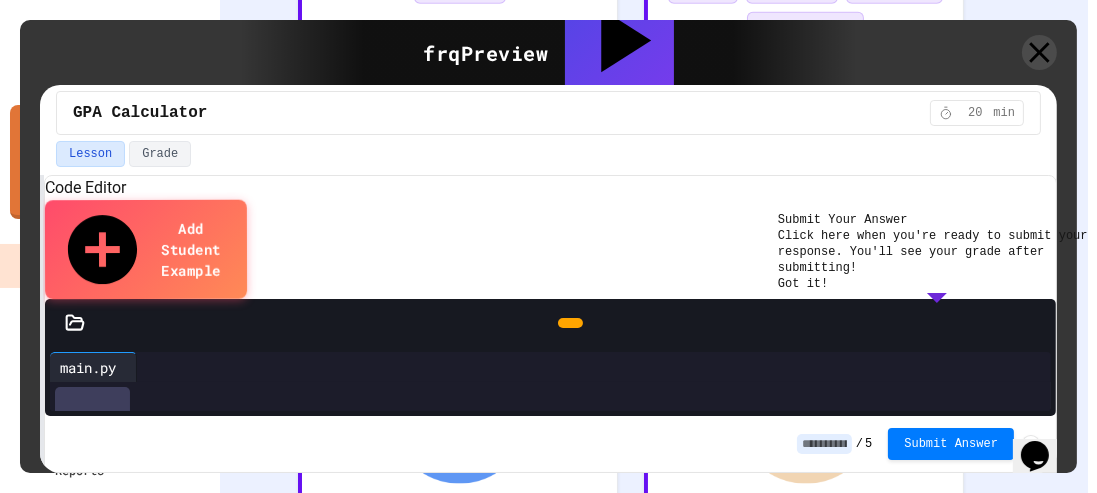 click on "Got it!" at bounding box center (803, 284) 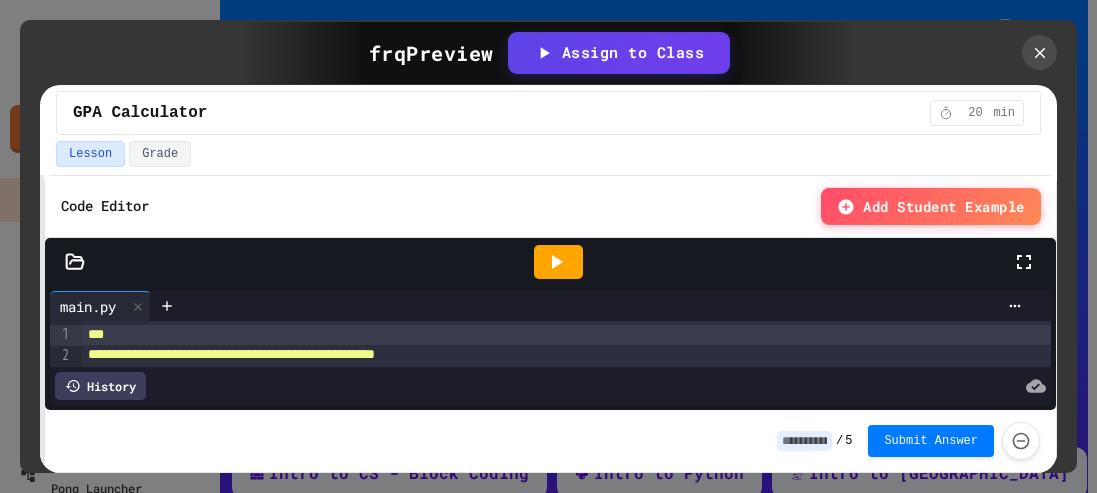 scroll, scrollTop: 0, scrollLeft: 0, axis: both 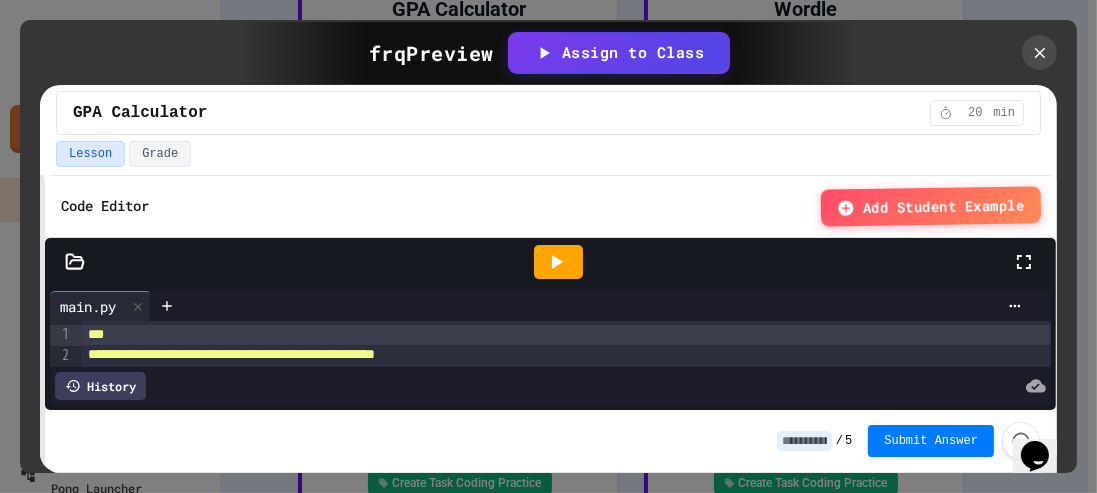 click at bounding box center (591, 306) 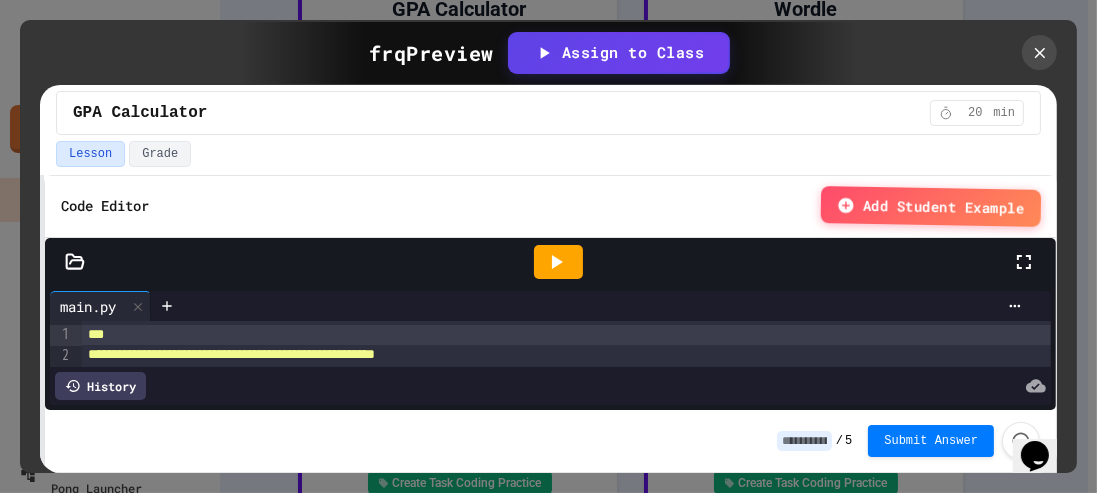 click on "***" at bounding box center [96, 334] 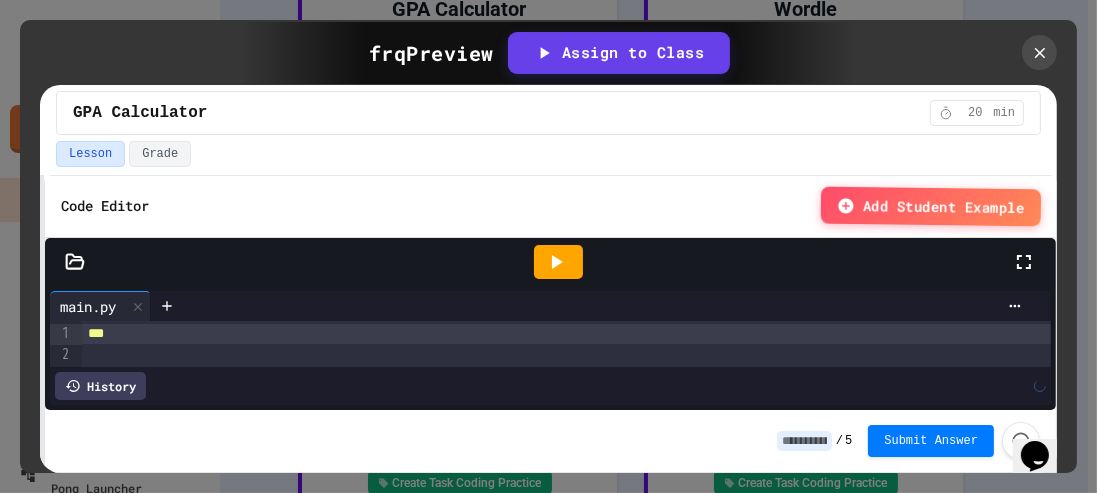 scroll, scrollTop: 10, scrollLeft: 0, axis: vertical 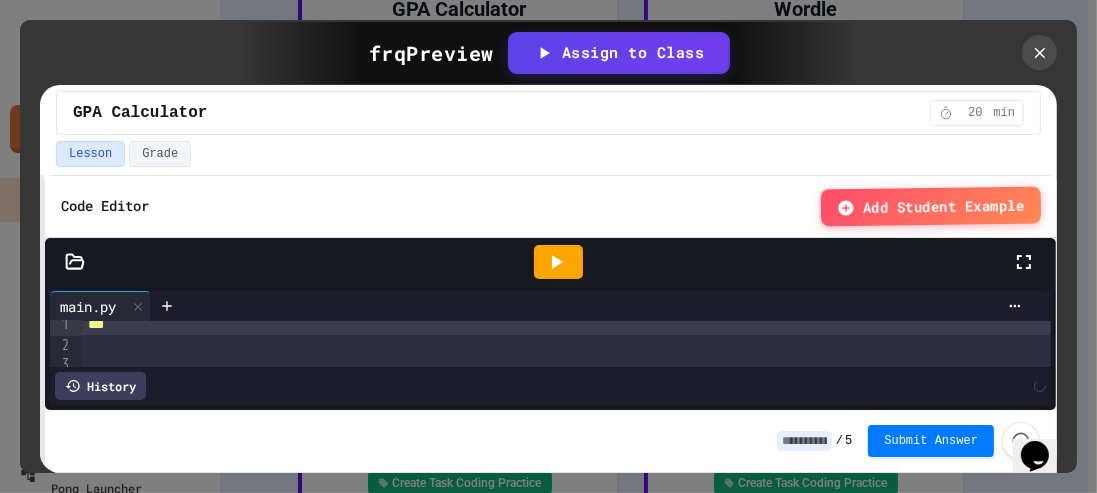 drag, startPoint x: 224, startPoint y: 332, endPoint x: 223, endPoint y: 393, distance: 61.008198 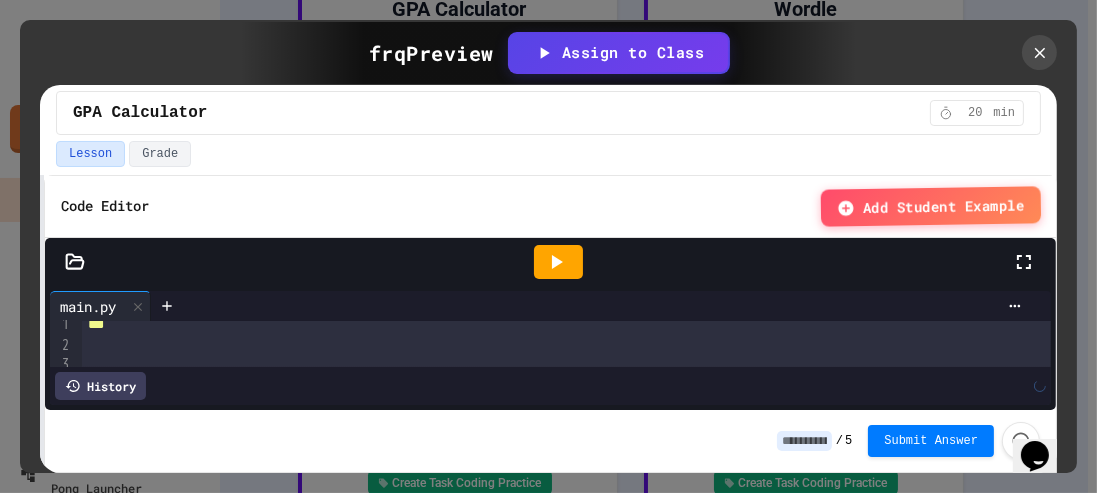 drag, startPoint x: 324, startPoint y: 318, endPoint x: 314, endPoint y: 417, distance: 99.50377 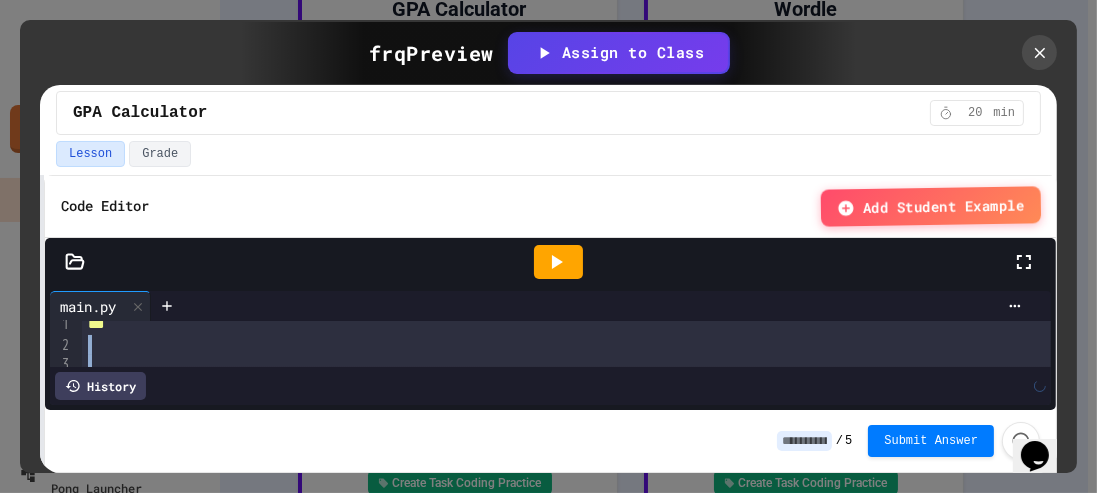 scroll, scrollTop: 130, scrollLeft: 0, axis: vertical 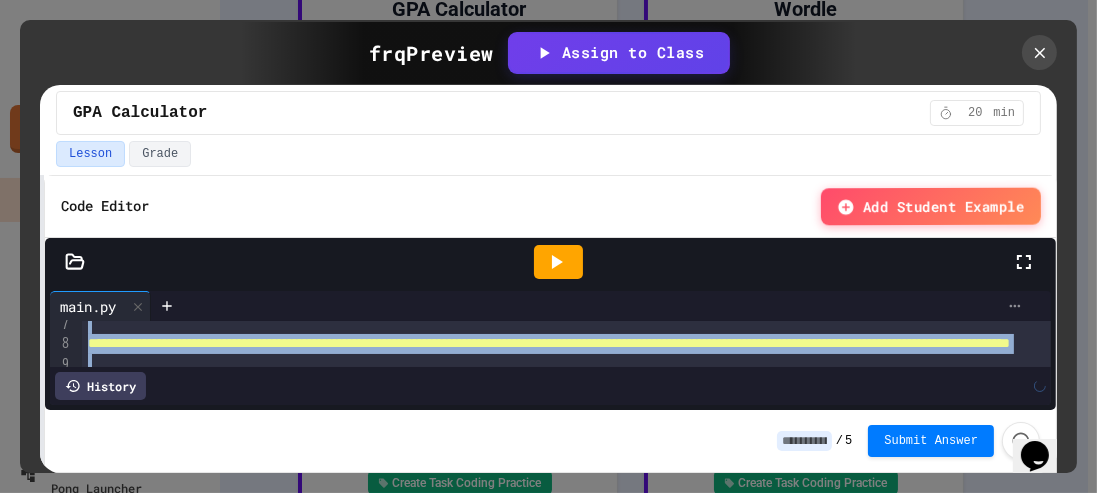 click 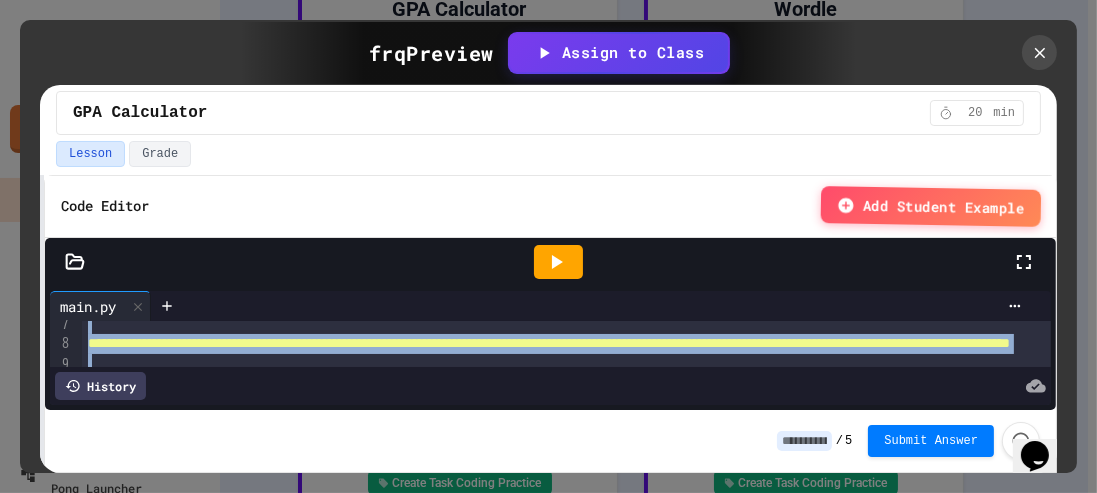 click on "Add panel" at bounding box center [1966, 635] 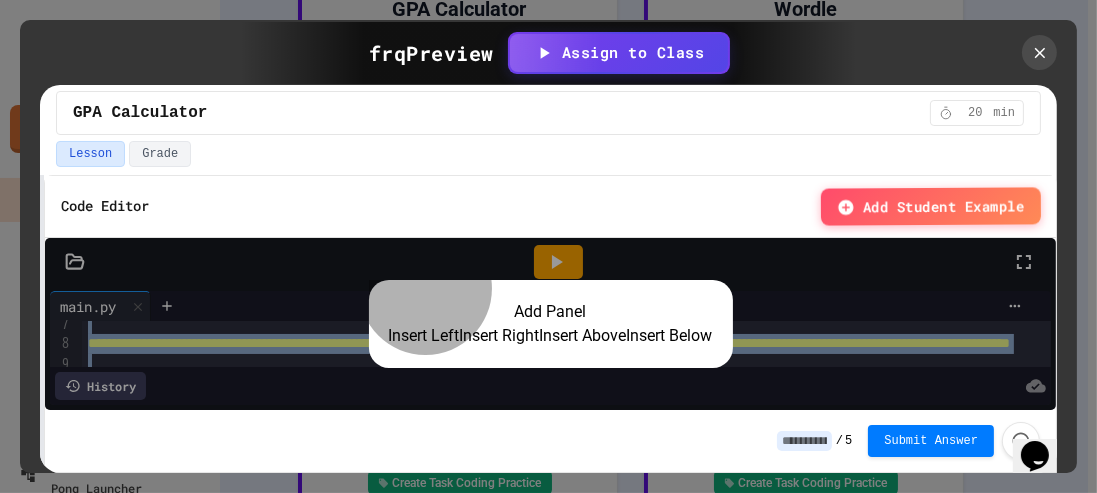 click on "Insert Right" at bounding box center (500, 336) 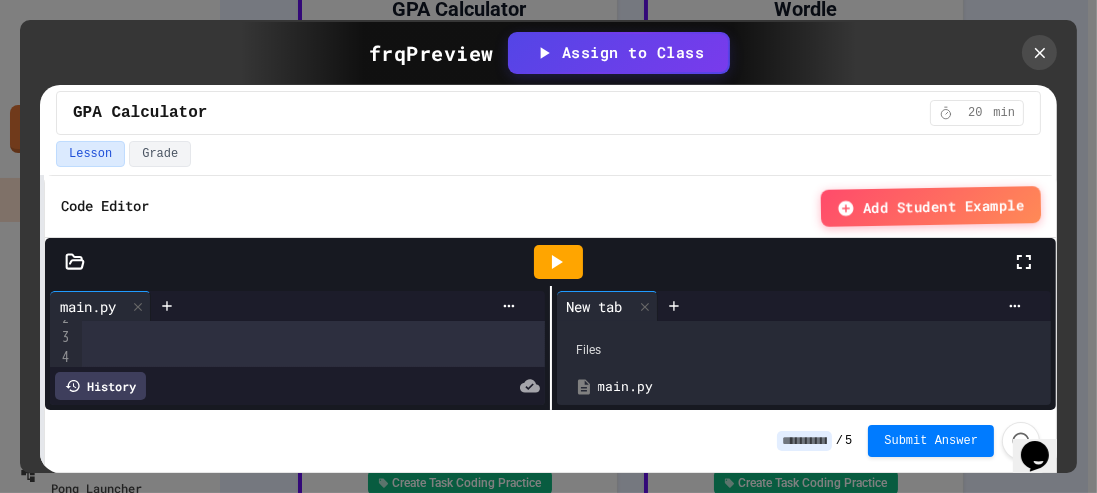 scroll, scrollTop: 0, scrollLeft: 0, axis: both 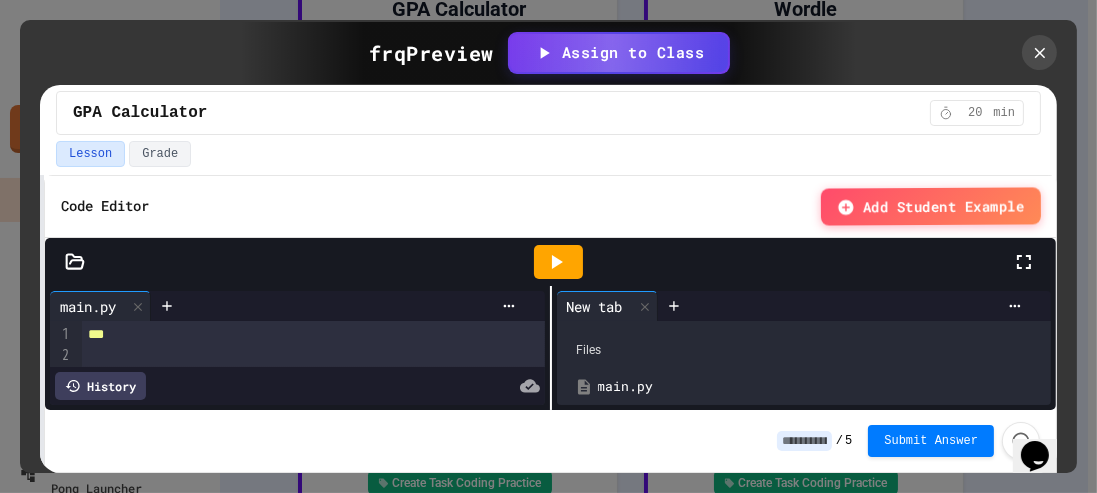 click on "main.py" at bounding box center [88, 306] 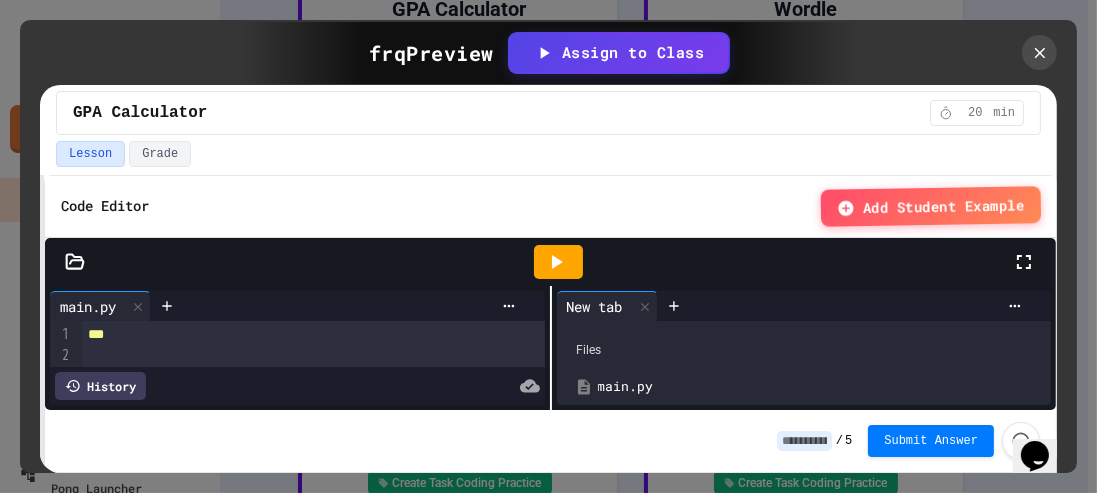 click on "main.py" at bounding box center [88, 306] 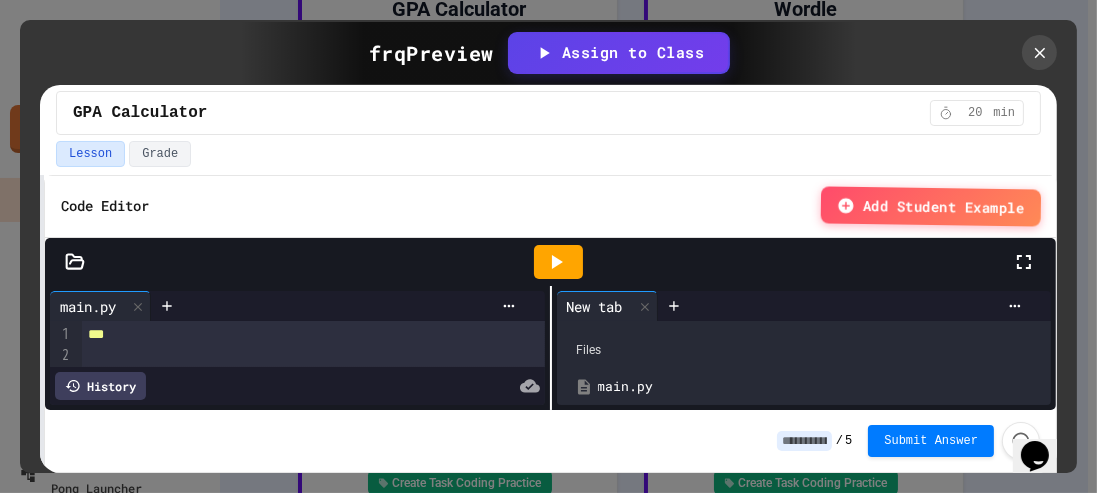 click on "main.py" at bounding box center [88, 306] 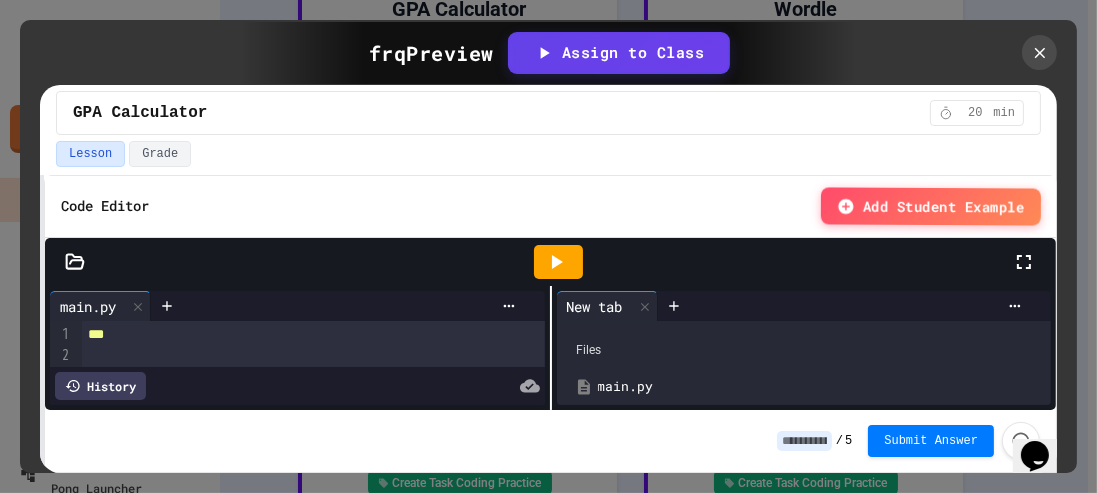 click on "main.py" at bounding box center [88, 306] 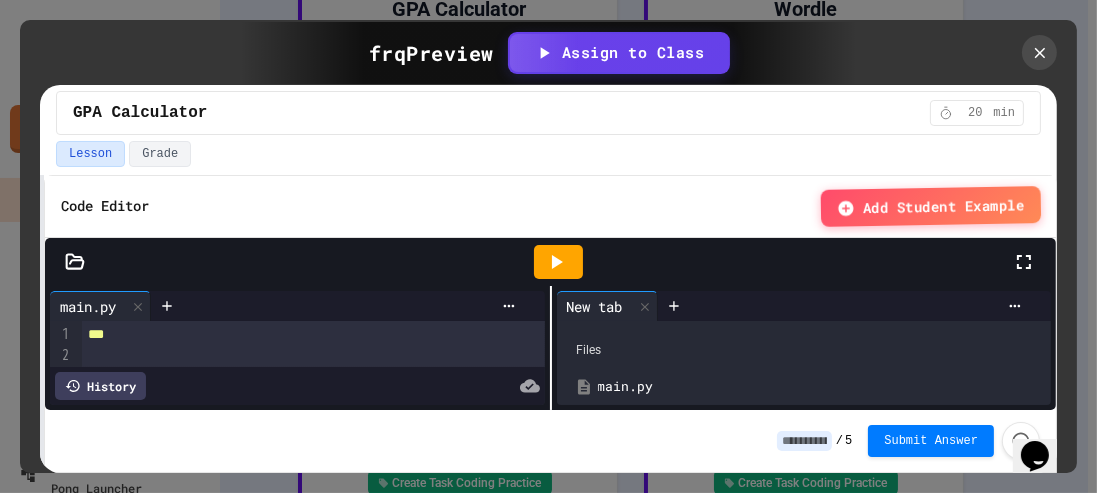 click on "main.py" at bounding box center [88, 306] 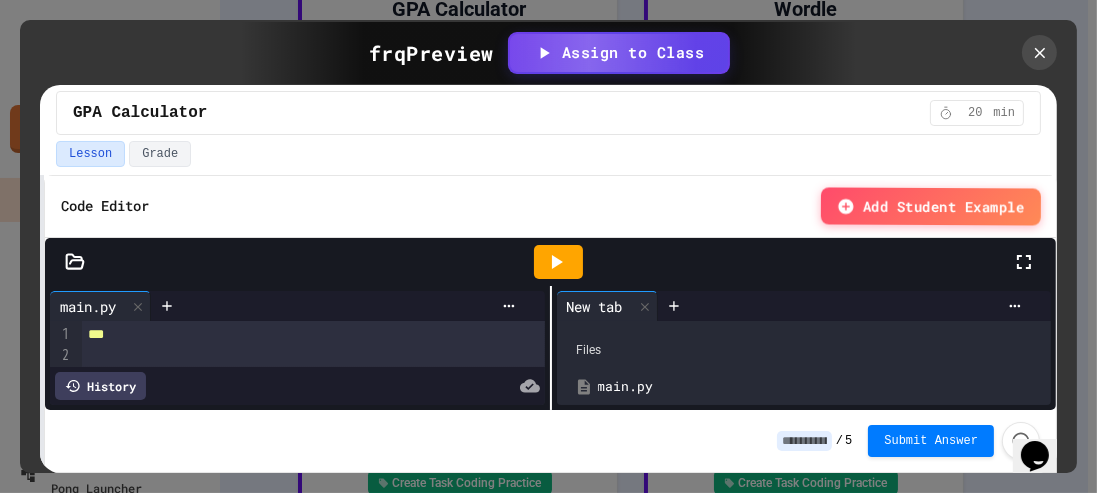 click on "main.py" at bounding box center [88, 306] 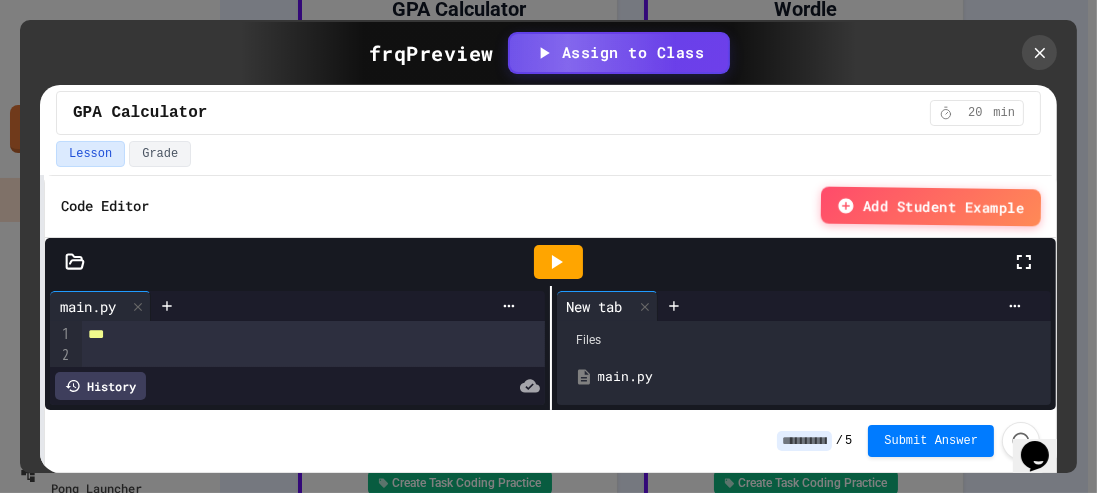 scroll, scrollTop: 10, scrollLeft: 0, axis: vertical 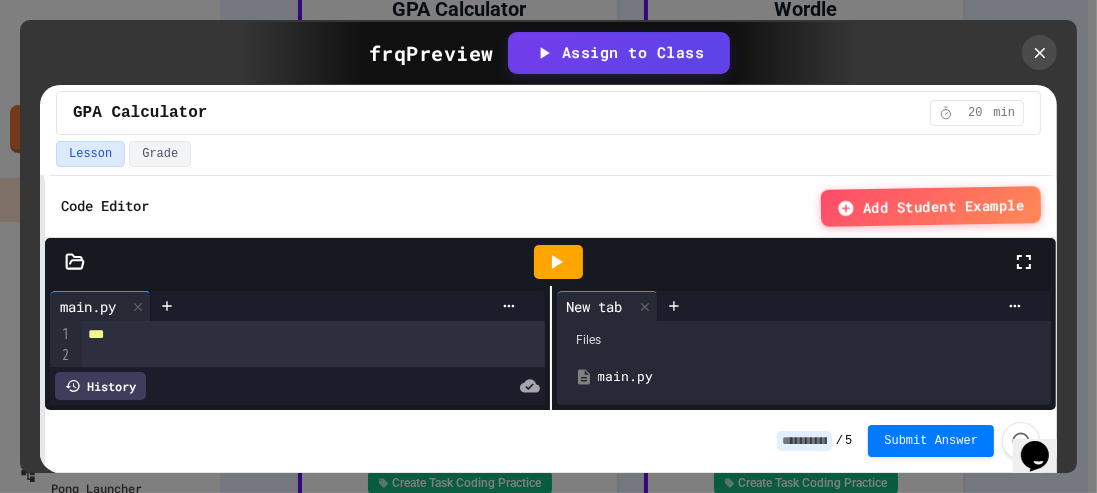 click on "main.py" at bounding box center [819, 377] 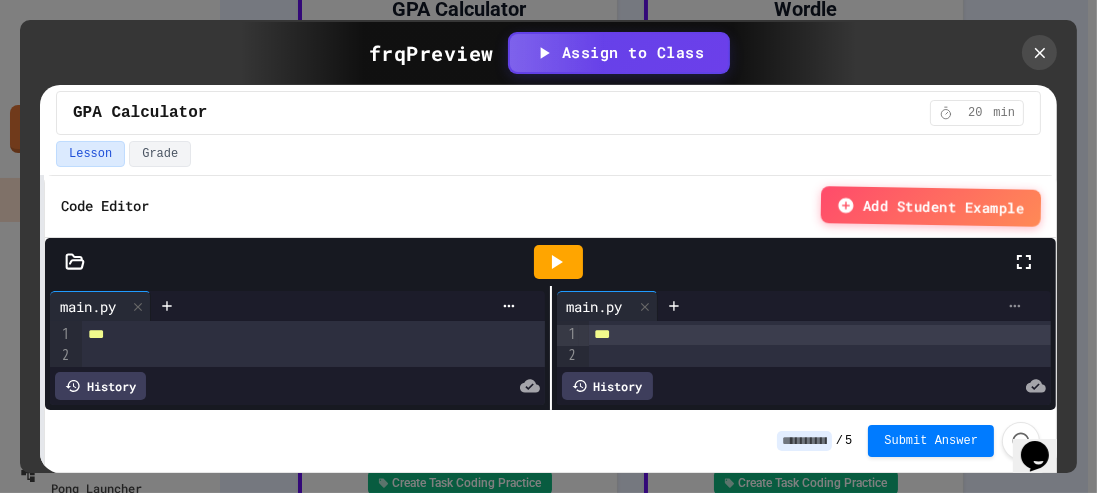 click 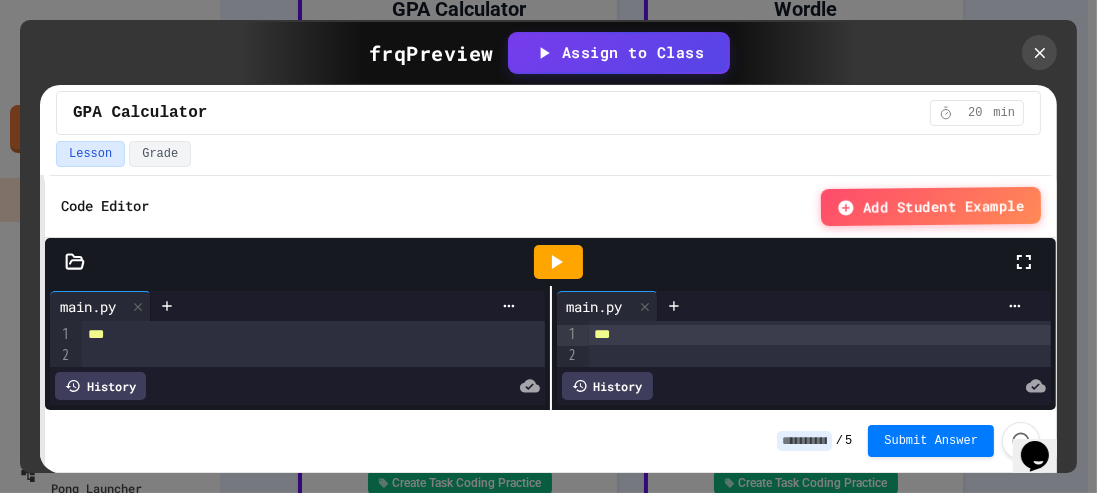 click on "Remove panel" at bounding box center (1966, 671) 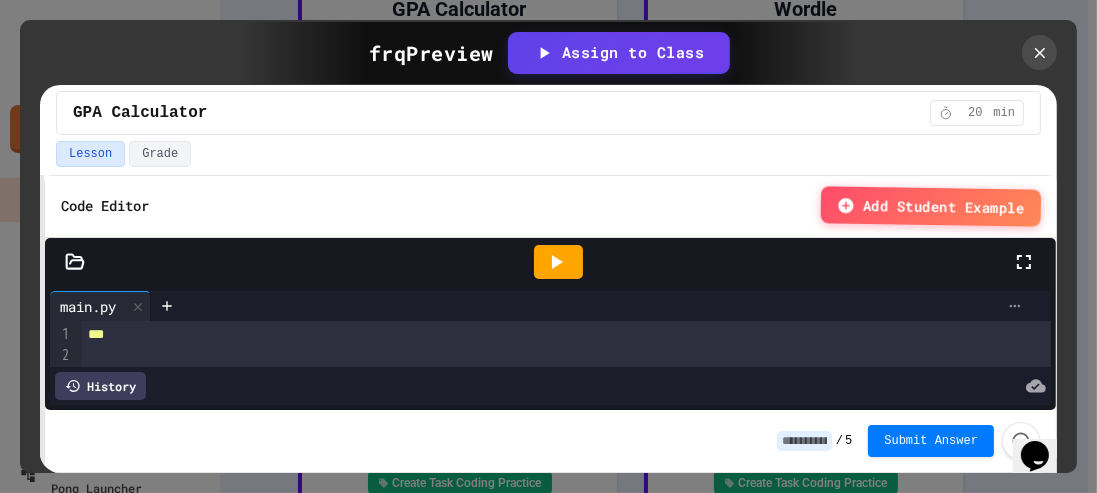 click 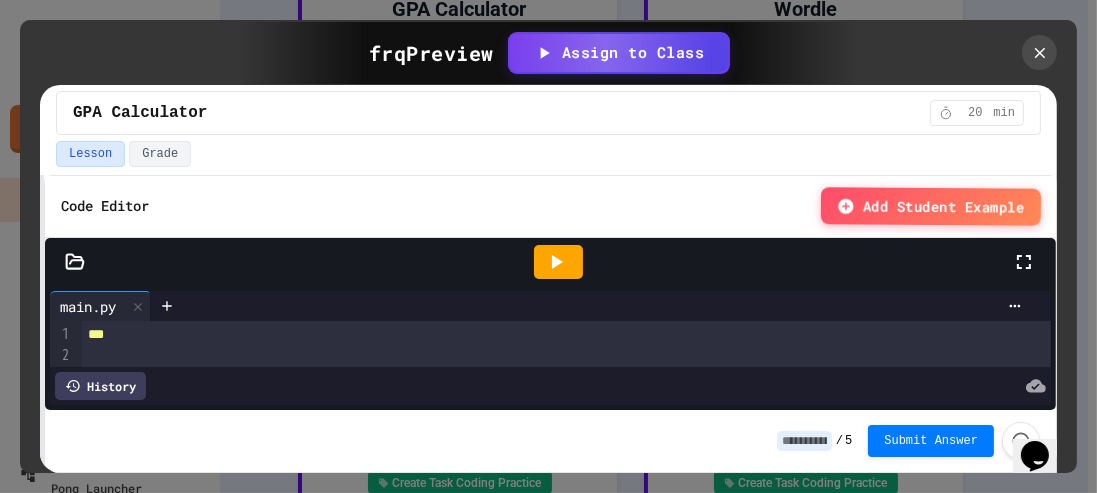 click at bounding box center (548, 246) 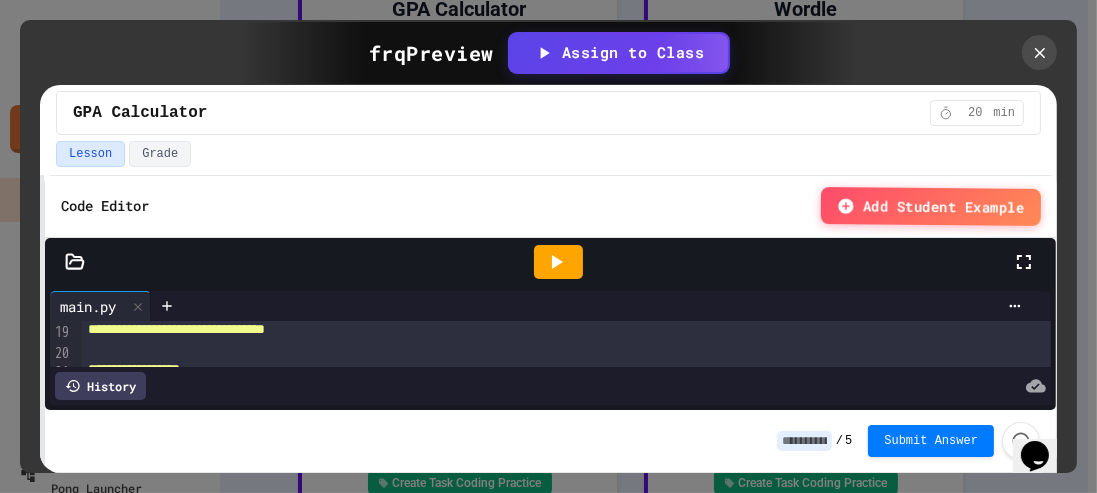 scroll, scrollTop: 386, scrollLeft: 0, axis: vertical 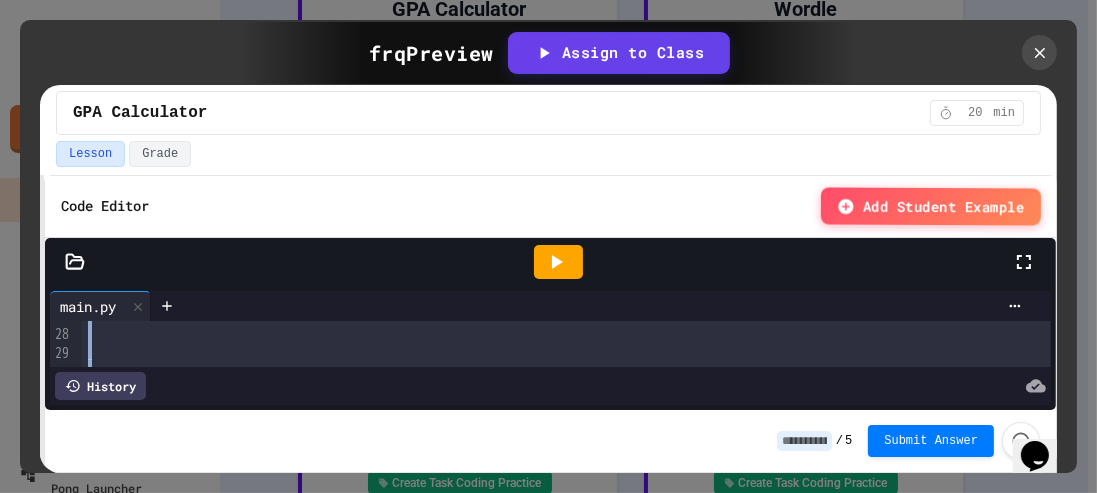 drag, startPoint x: 194, startPoint y: 330, endPoint x: 196, endPoint y: 399, distance: 69.02898 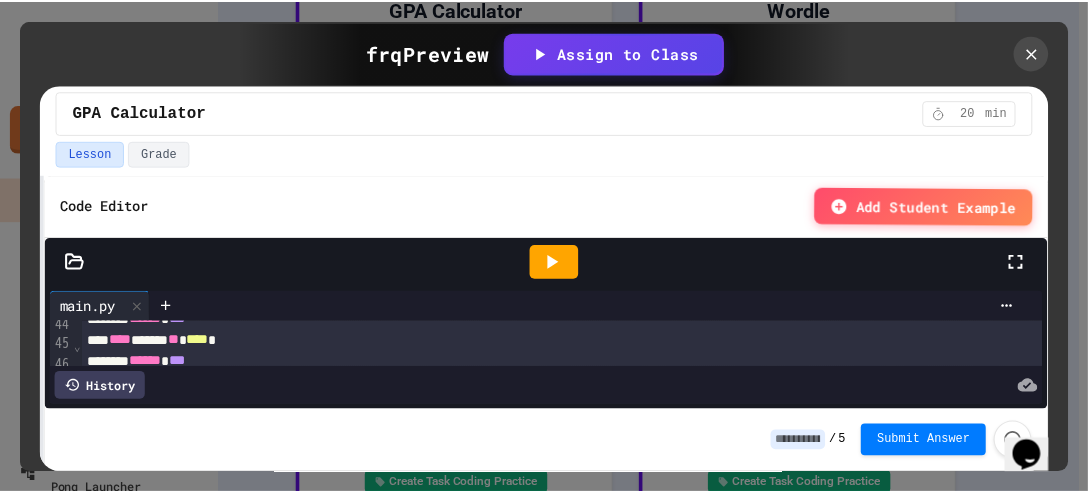 scroll, scrollTop: 878, scrollLeft: 0, axis: vertical 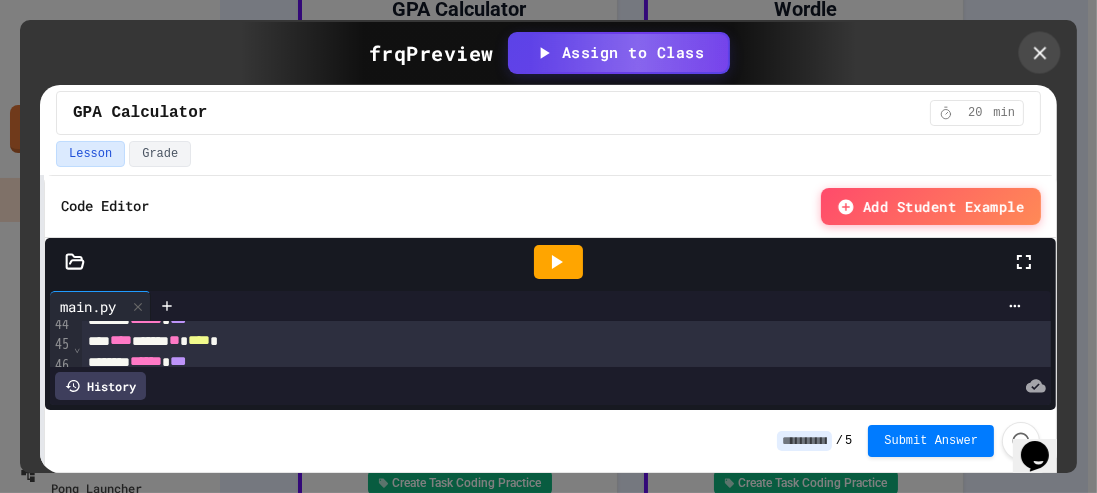 click 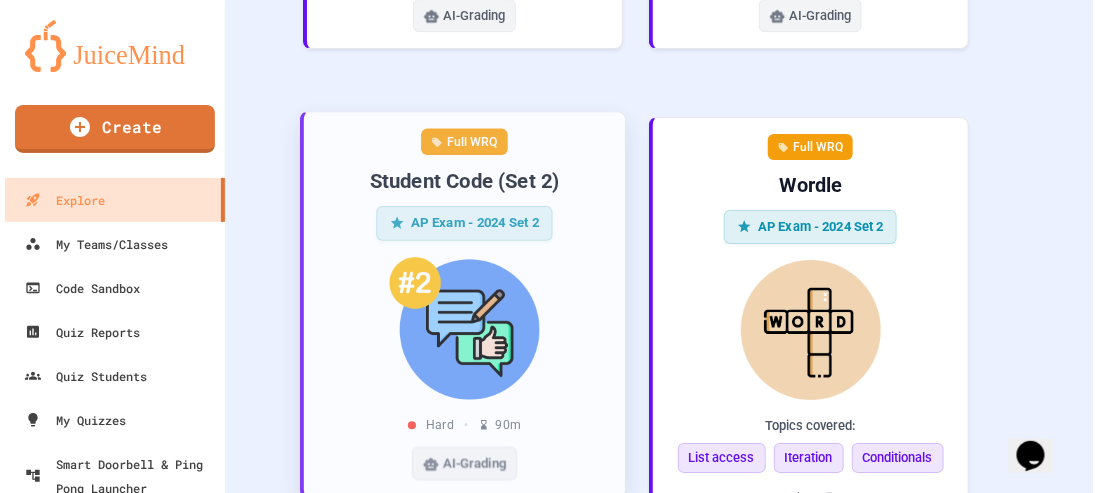 scroll, scrollTop: 5470, scrollLeft: 0, axis: vertical 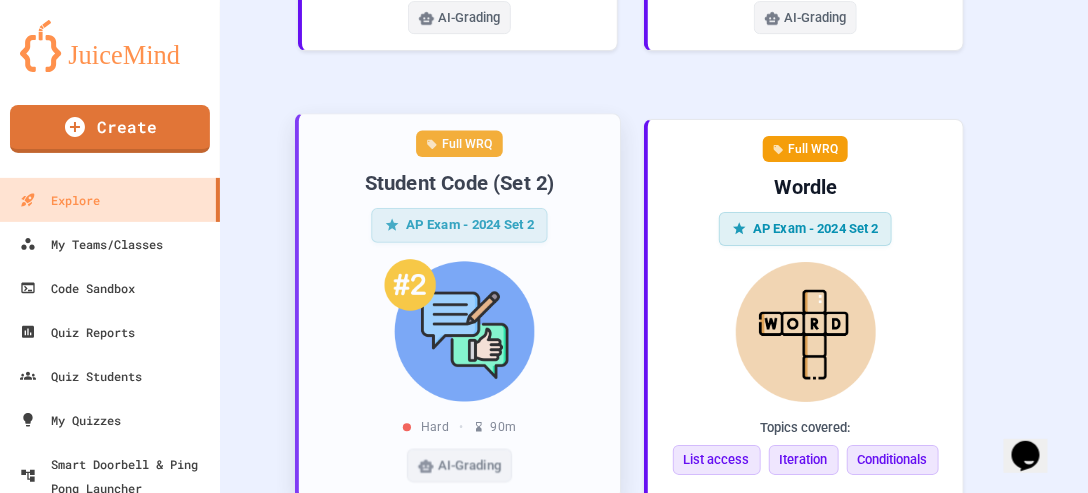 click on "Full WRQ" at bounding box center [459, 144] 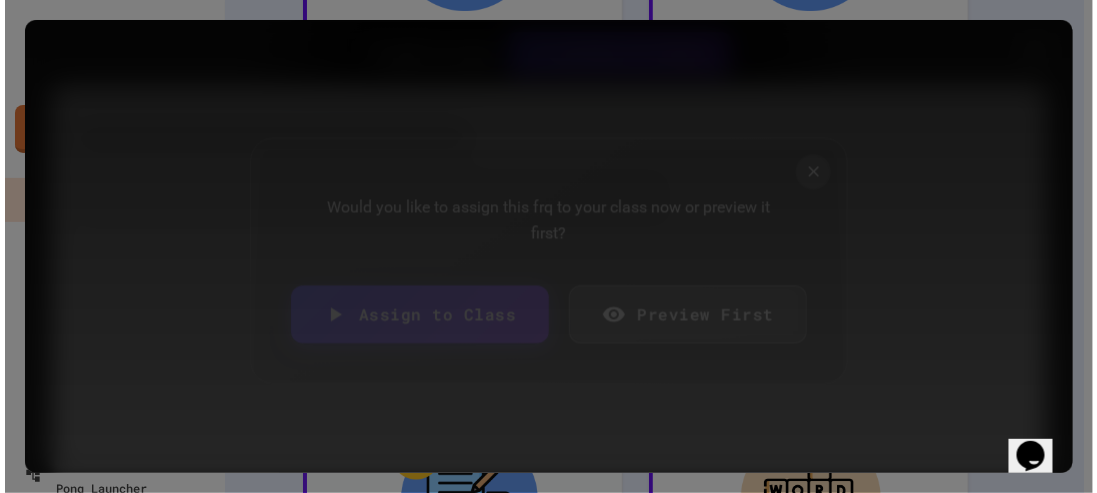 scroll, scrollTop: 5570, scrollLeft: 0, axis: vertical 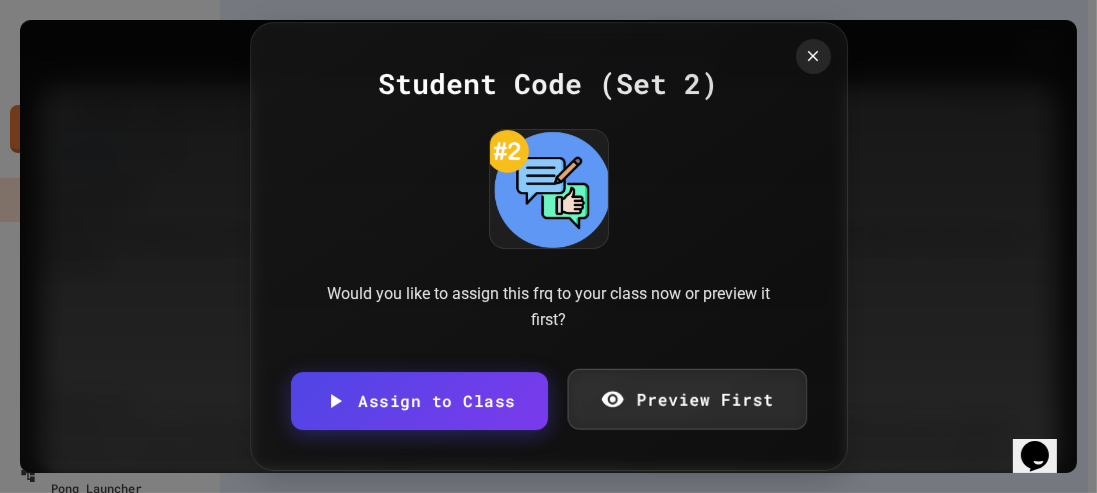 click on "Preview First" at bounding box center [687, 399] 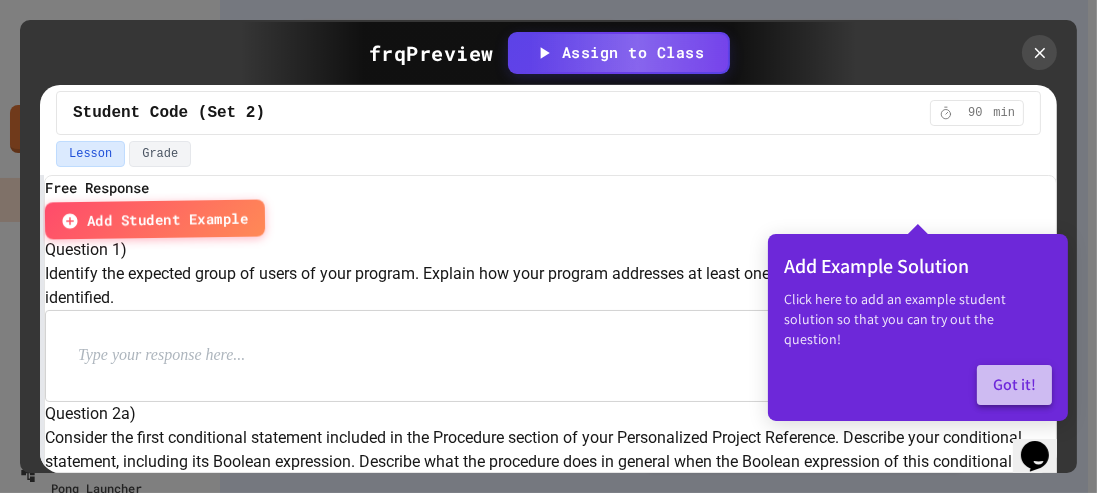 click on "Got it!" at bounding box center [1014, 385] 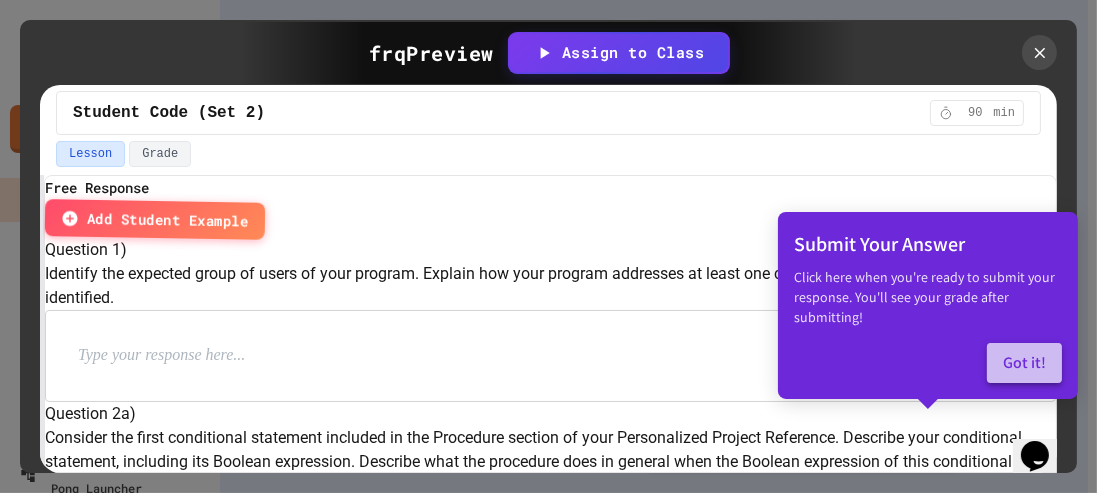 click on "Got it!" at bounding box center [1024, 363] 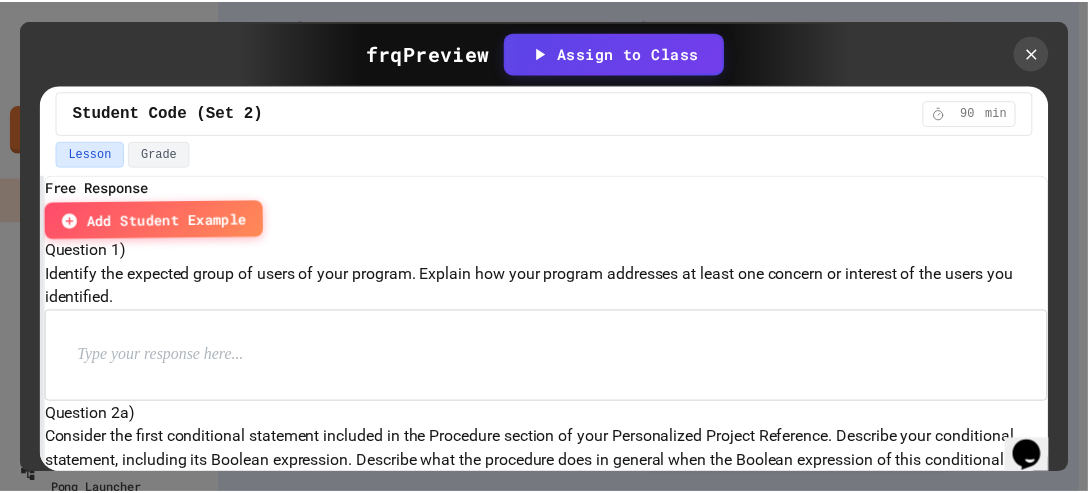 scroll, scrollTop: 0, scrollLeft: 0, axis: both 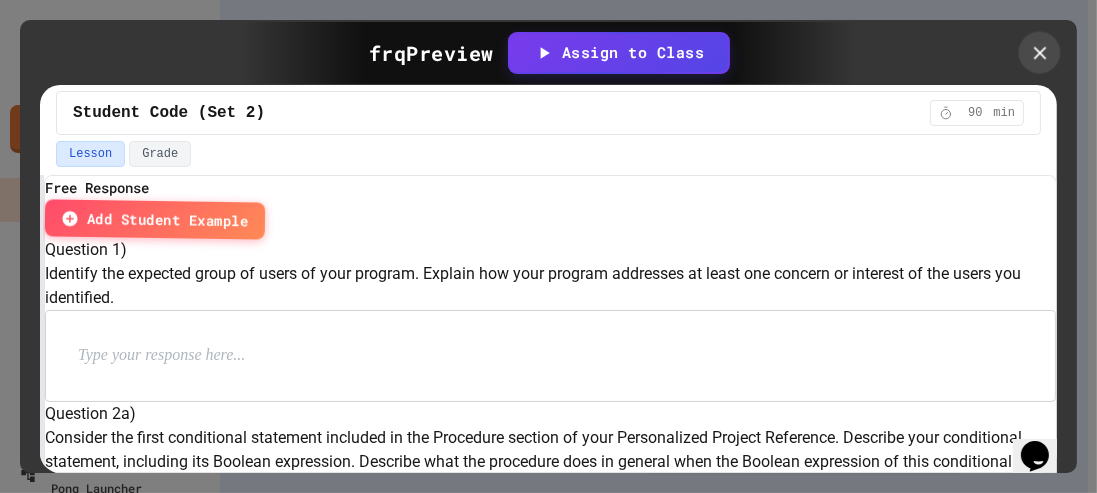click 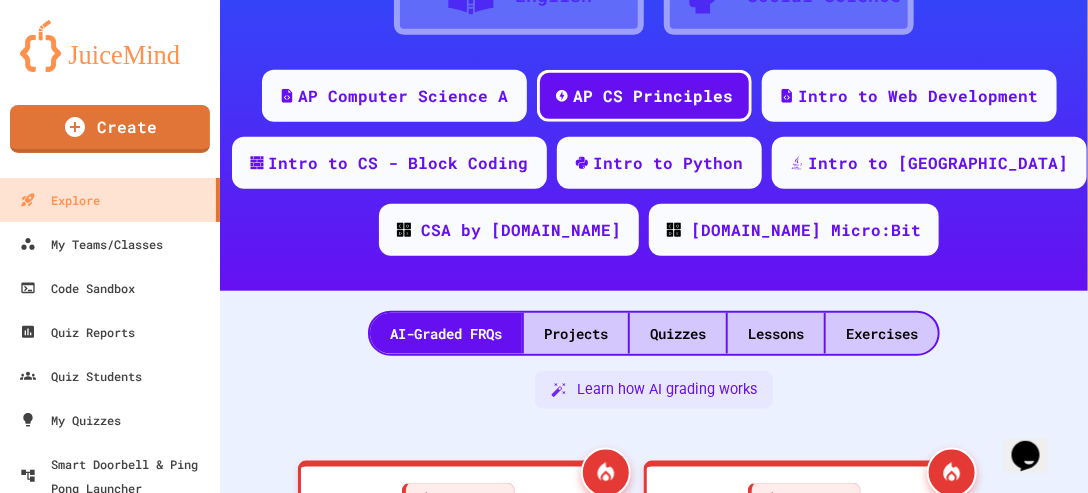 scroll, scrollTop: 0, scrollLeft: 0, axis: both 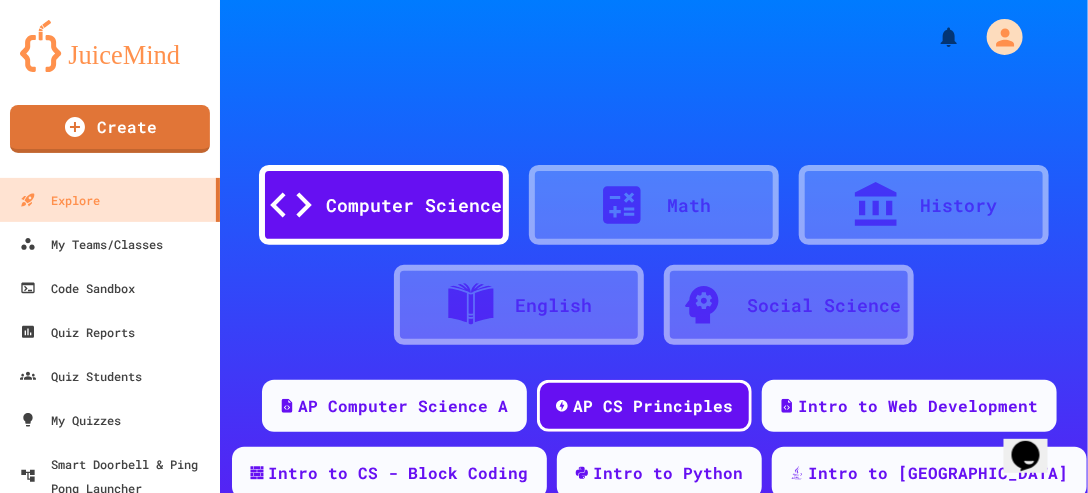 click on "Math" at bounding box center (689, 205) 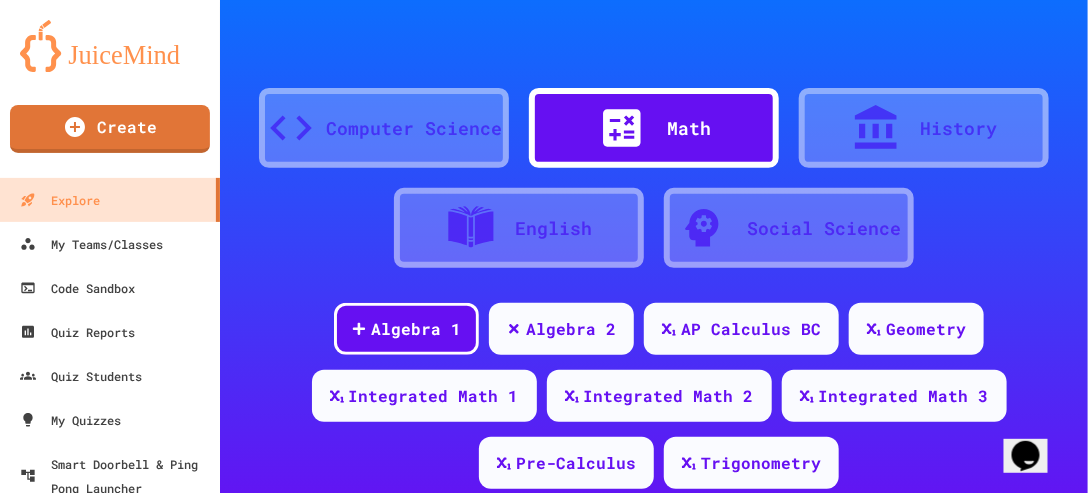 scroll, scrollTop: 89, scrollLeft: 0, axis: vertical 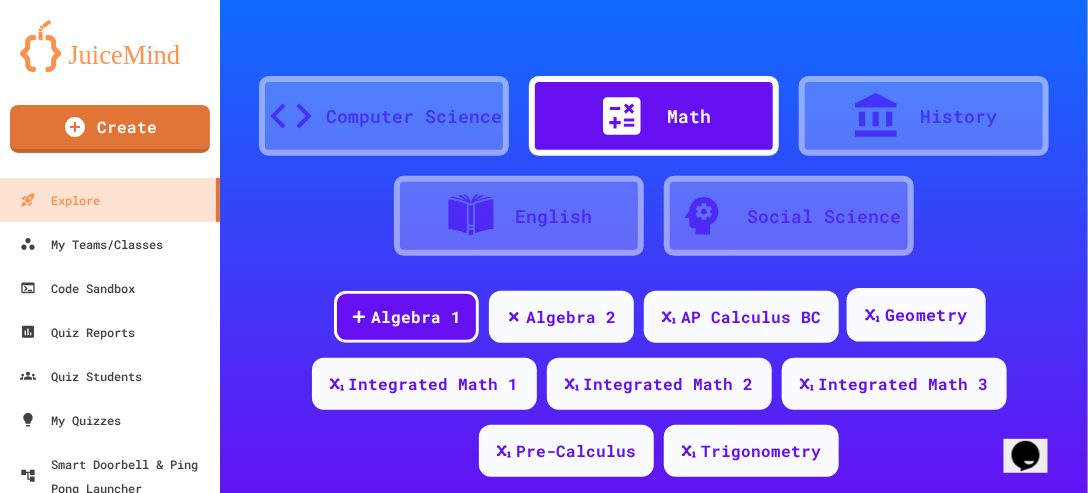 click on "Geometry" at bounding box center [926, 315] 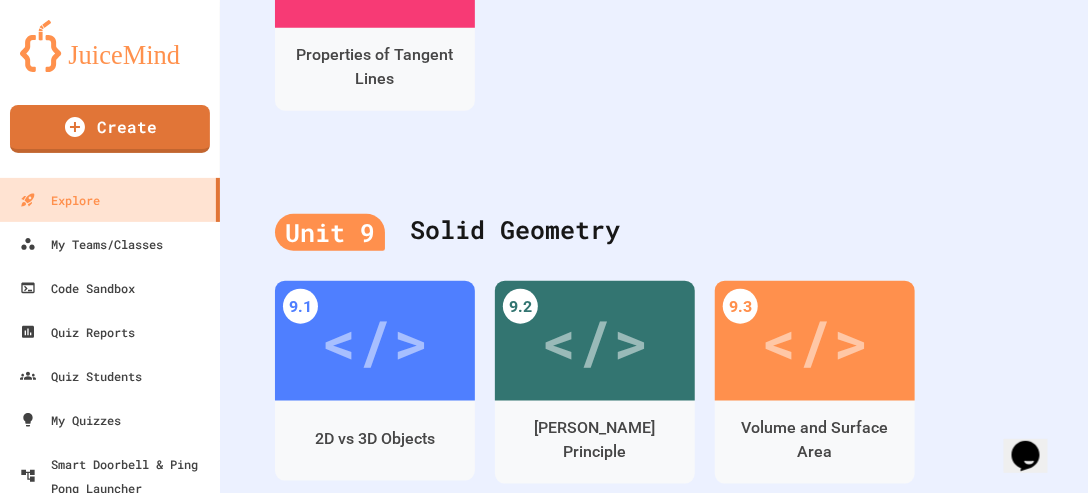 scroll, scrollTop: 4194, scrollLeft: 0, axis: vertical 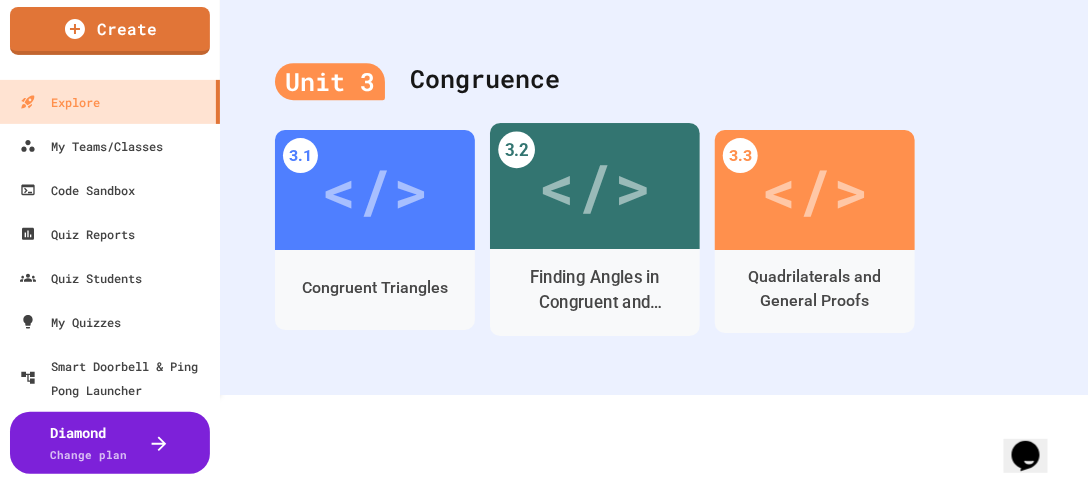 click on "</>" at bounding box center [594, 186] 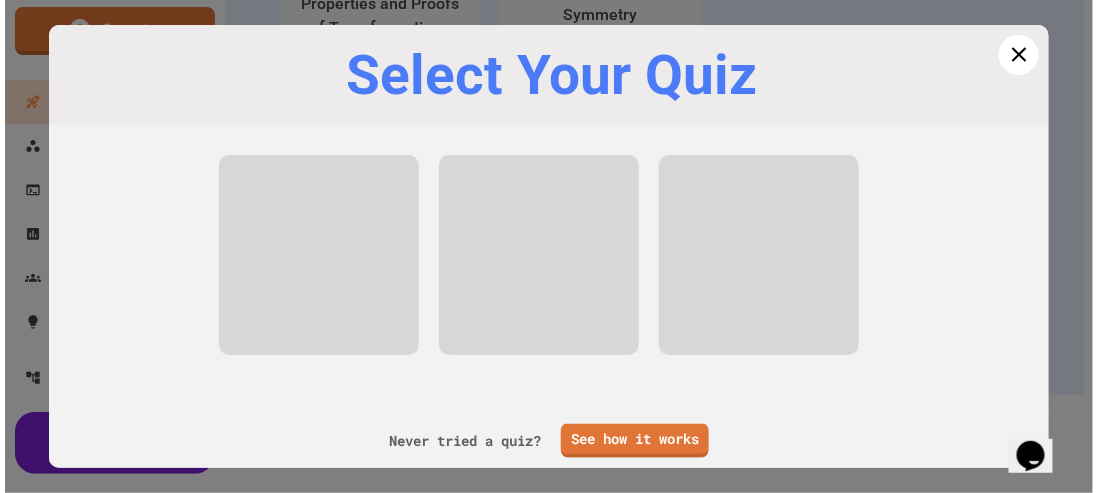 scroll, scrollTop: 1564, scrollLeft: 0, axis: vertical 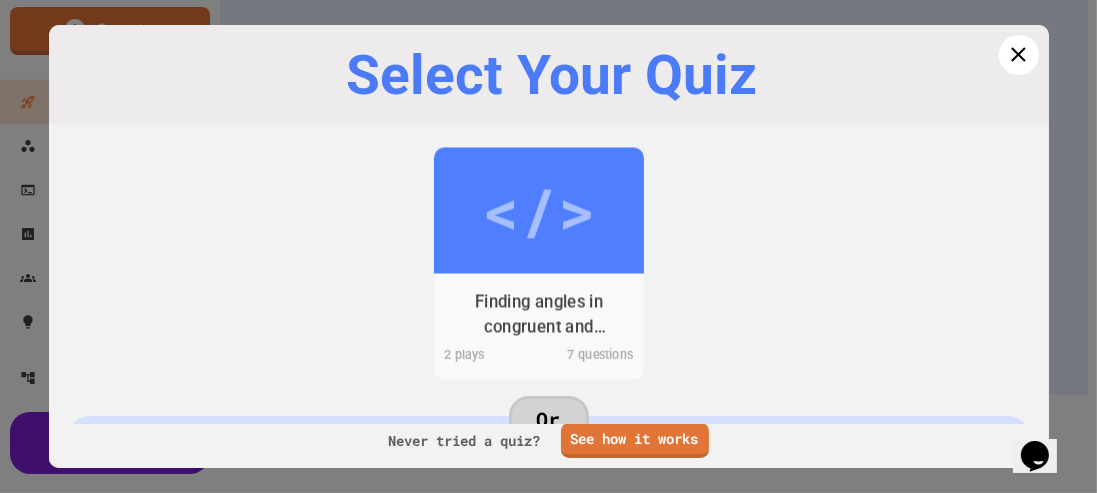 click on "Finding angles in congruent and isosceles triangles" at bounding box center [538, 314] 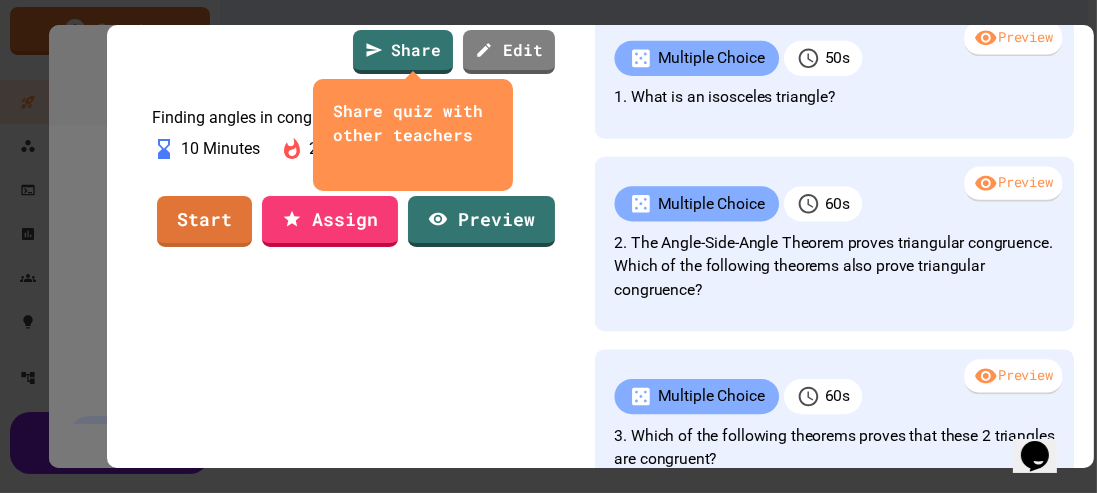 scroll, scrollTop: 154, scrollLeft: 0, axis: vertical 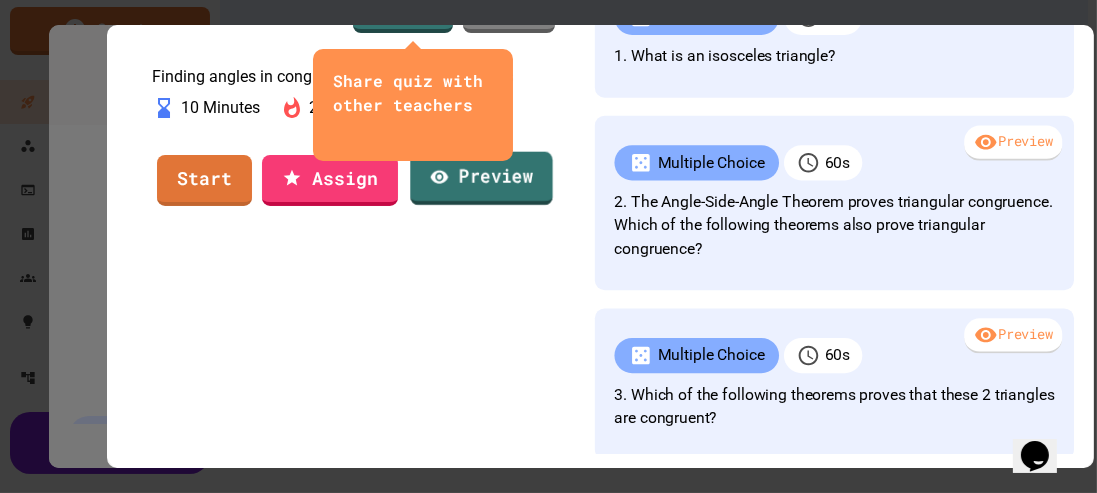 click on "Preview" at bounding box center [481, 178] 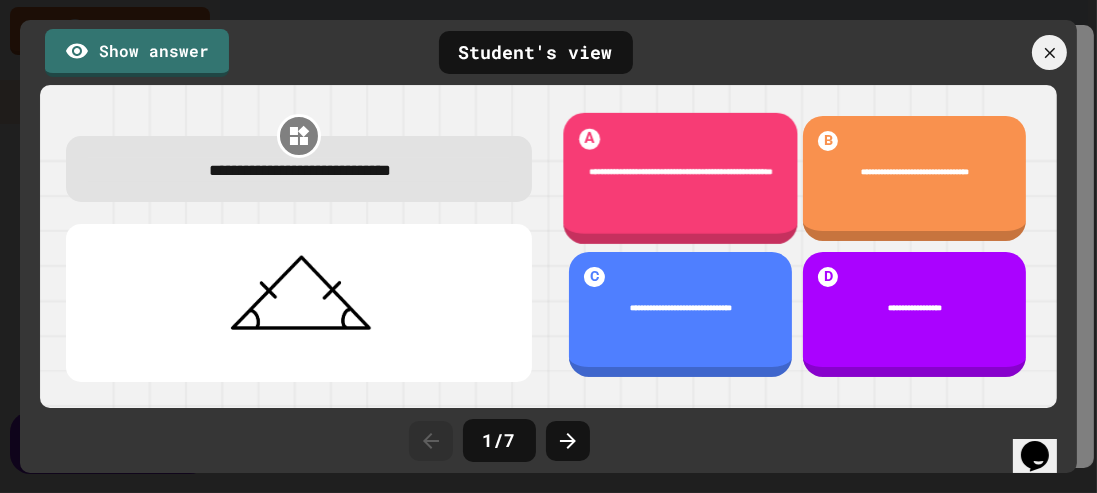 click on "**********" at bounding box center (681, 172) 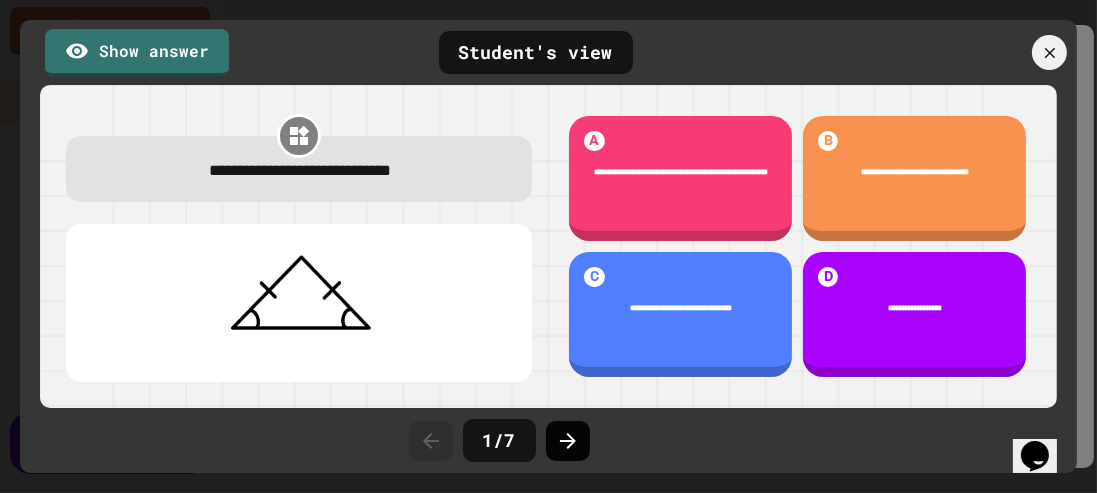 click 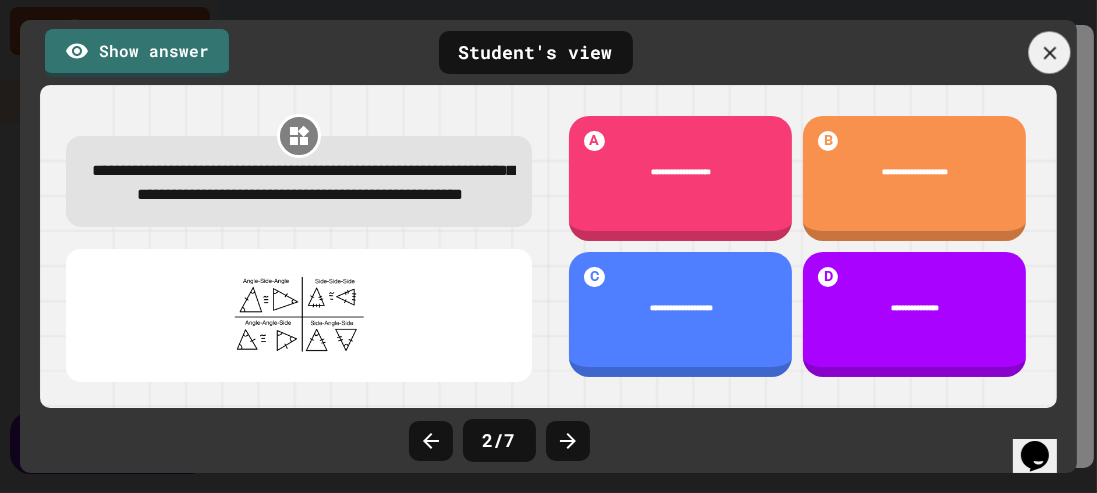 click 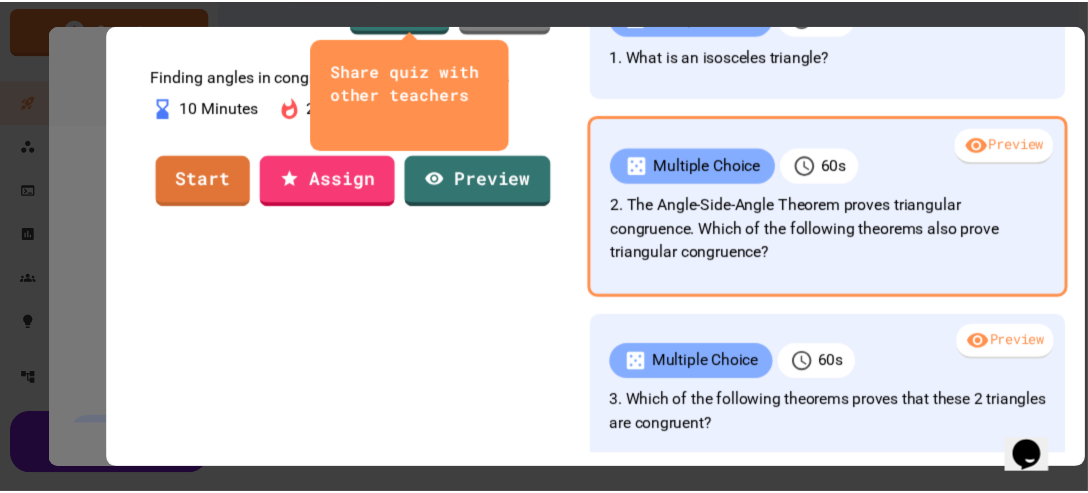 scroll, scrollTop: 0, scrollLeft: 0, axis: both 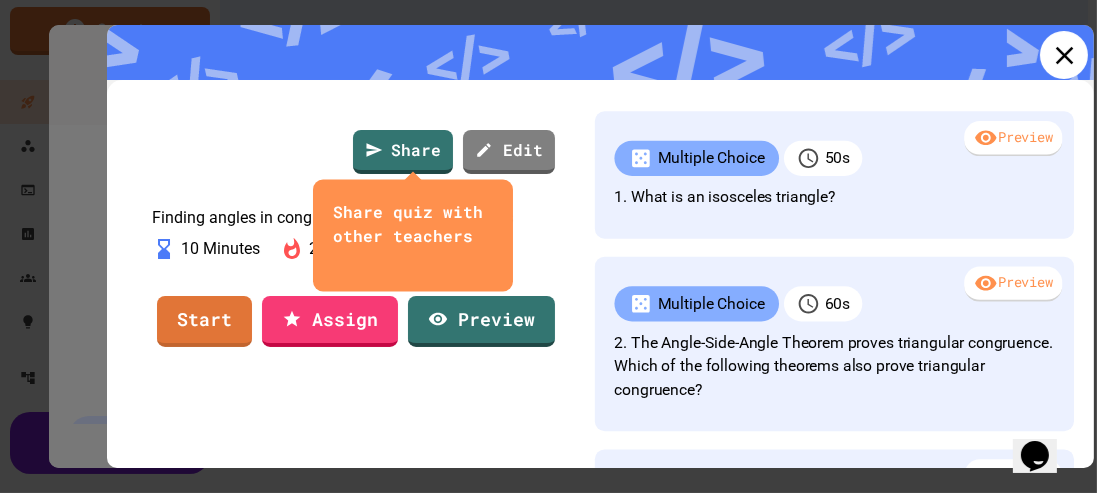 click 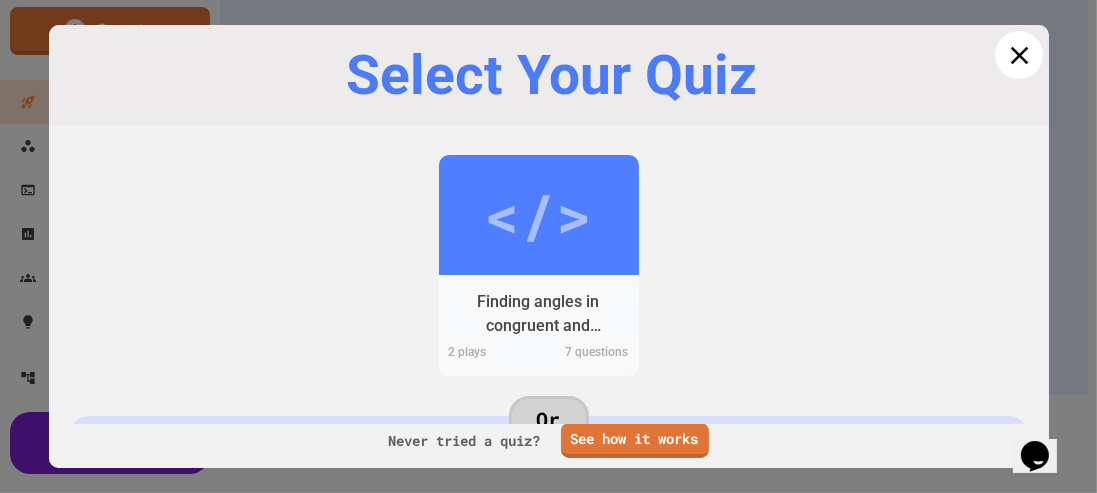 click at bounding box center [1019, 55] 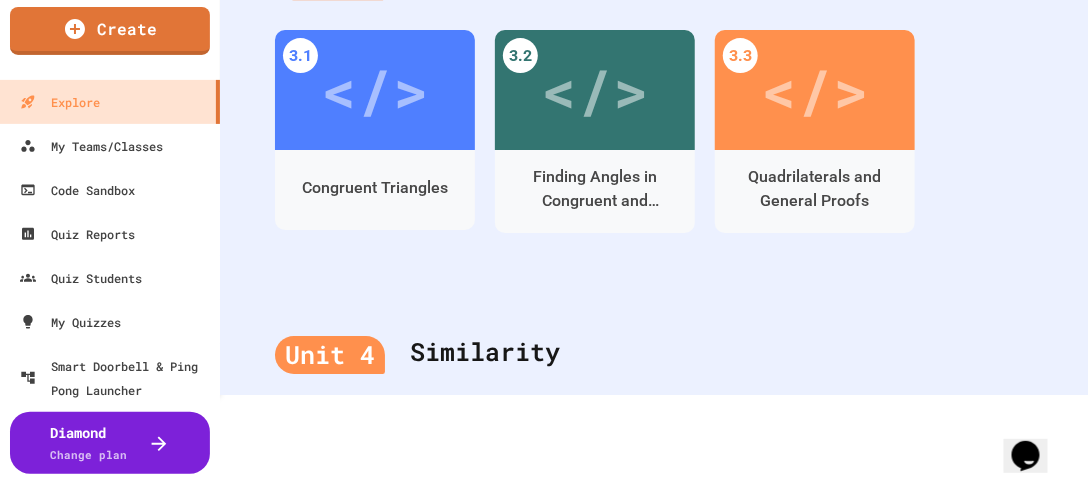scroll, scrollTop: 1464, scrollLeft: 0, axis: vertical 